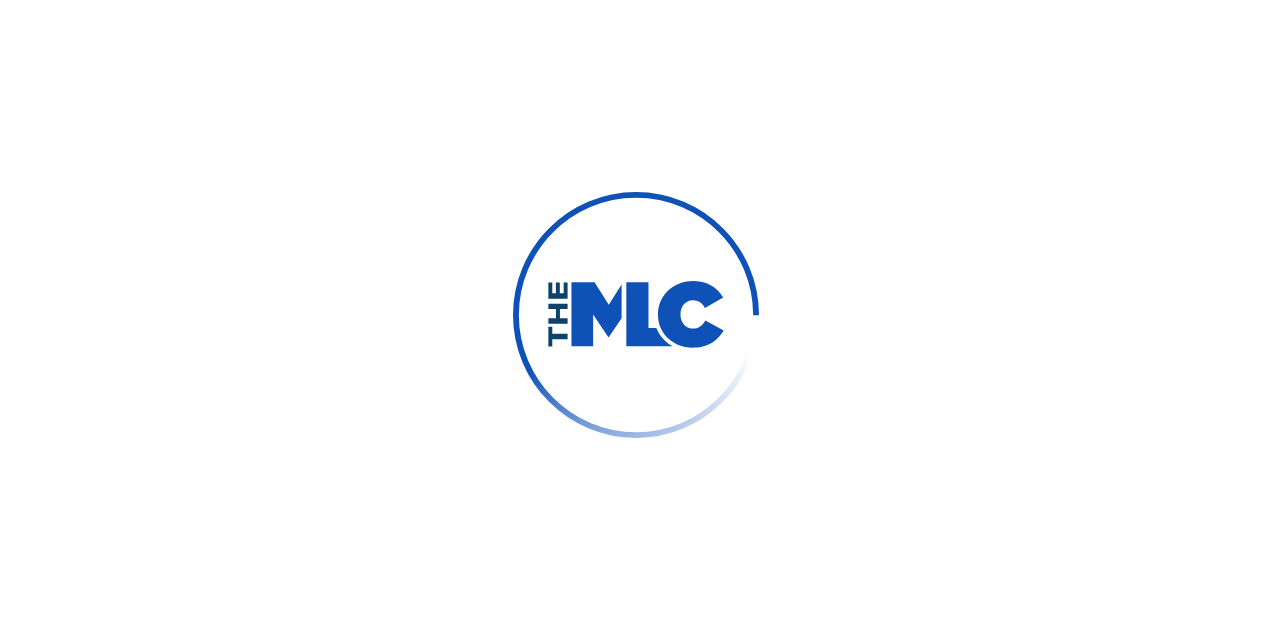 scroll, scrollTop: 0, scrollLeft: 0, axis: both 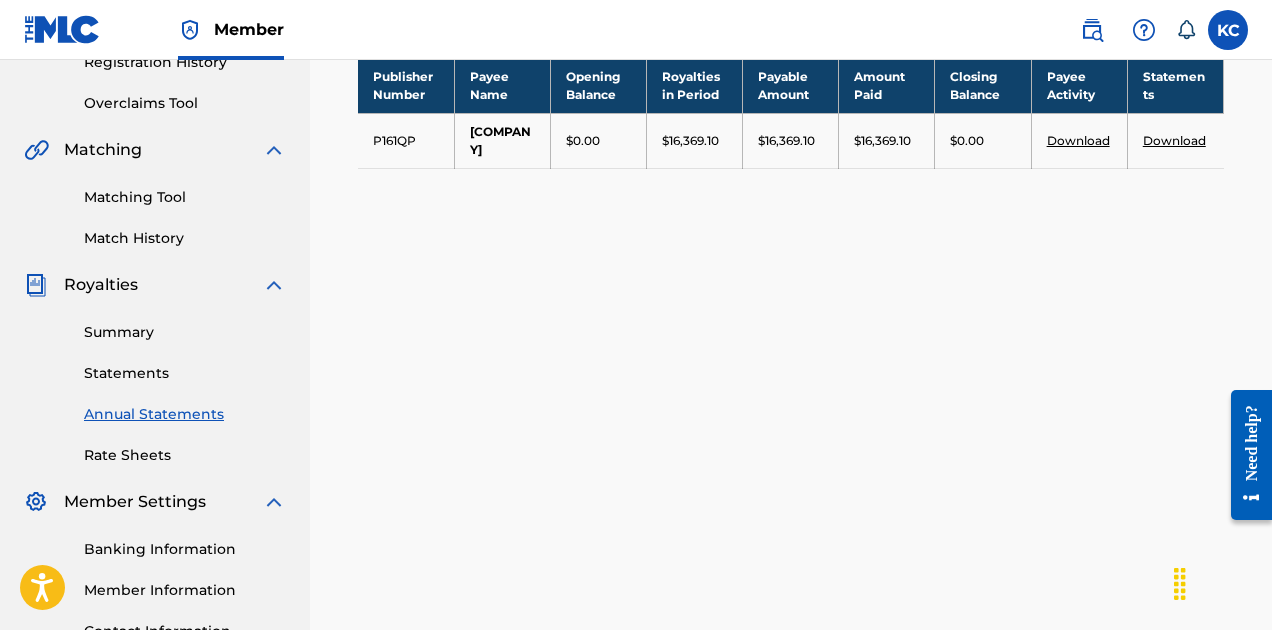 click on "Statements" at bounding box center [185, 373] 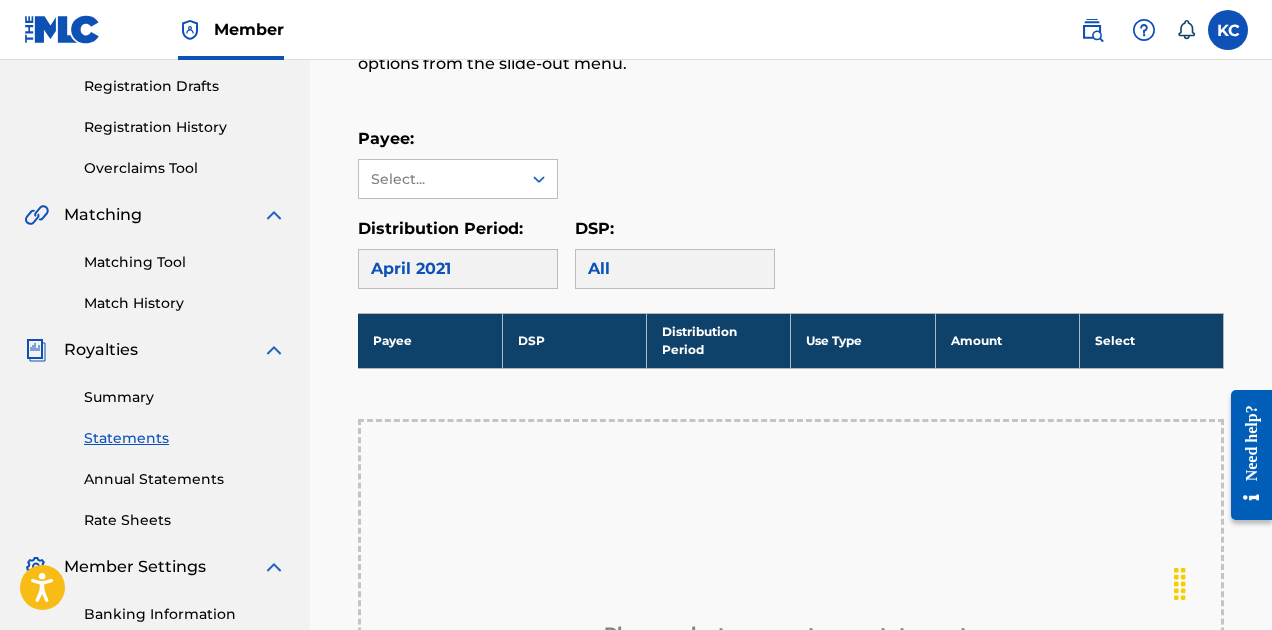scroll, scrollTop: 406, scrollLeft: 0, axis: vertical 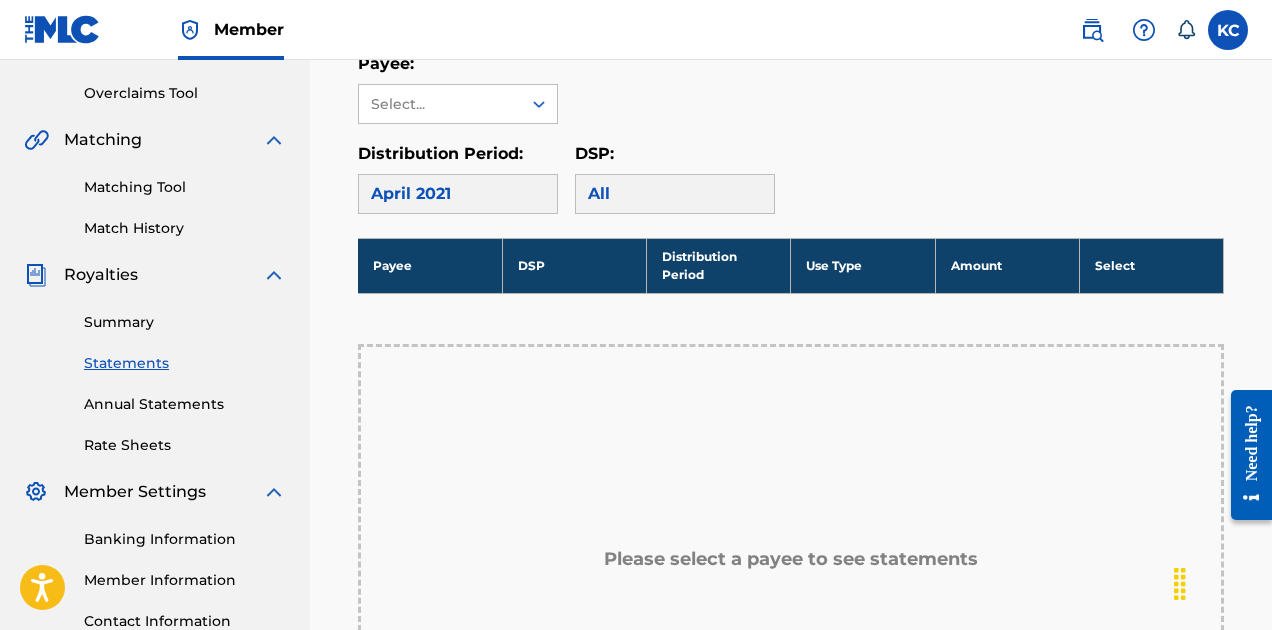 click on "Summary" at bounding box center (185, 322) 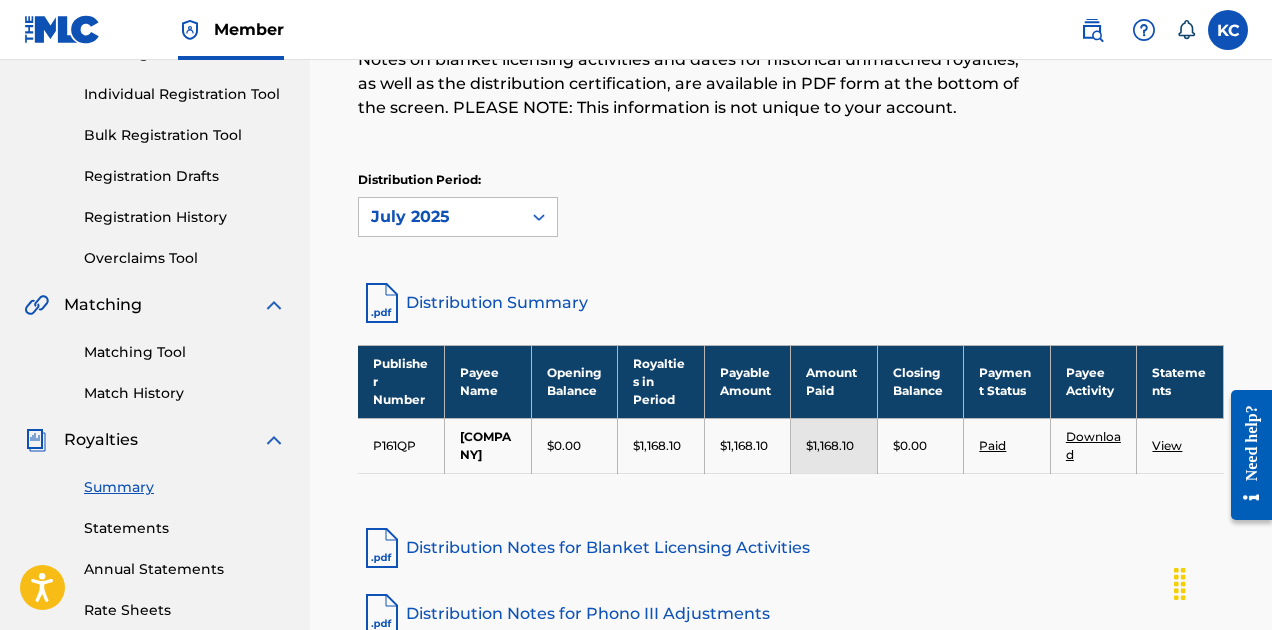 scroll, scrollTop: 257, scrollLeft: 0, axis: vertical 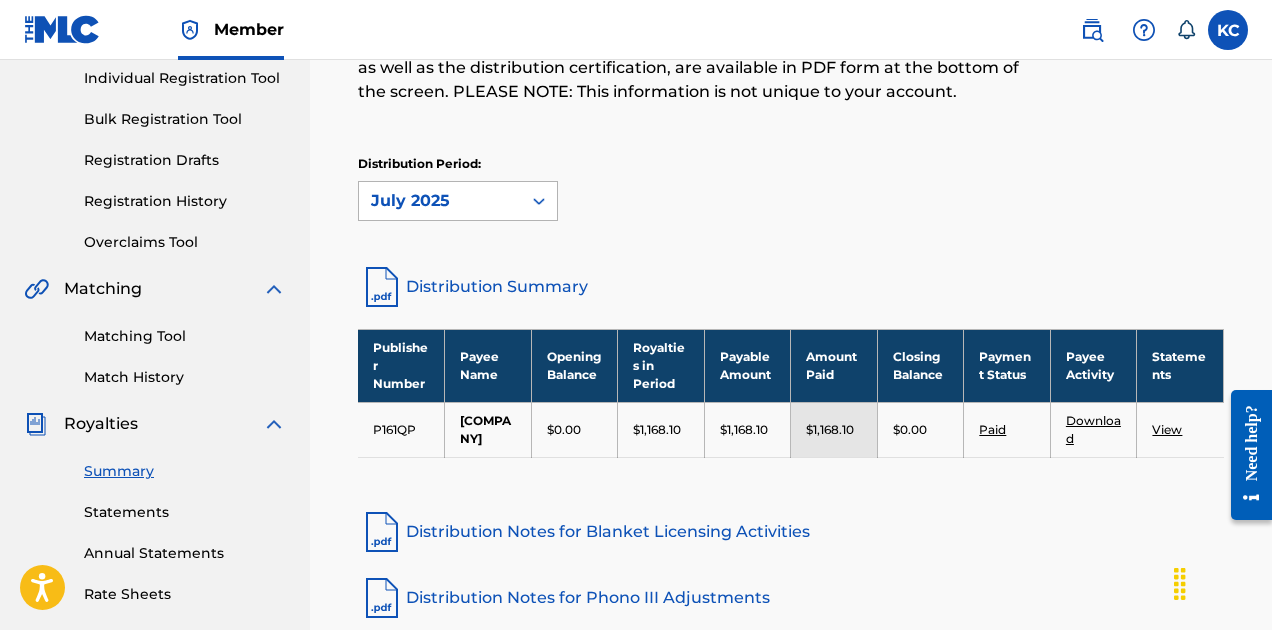 click on "July 2025" at bounding box center [440, 201] 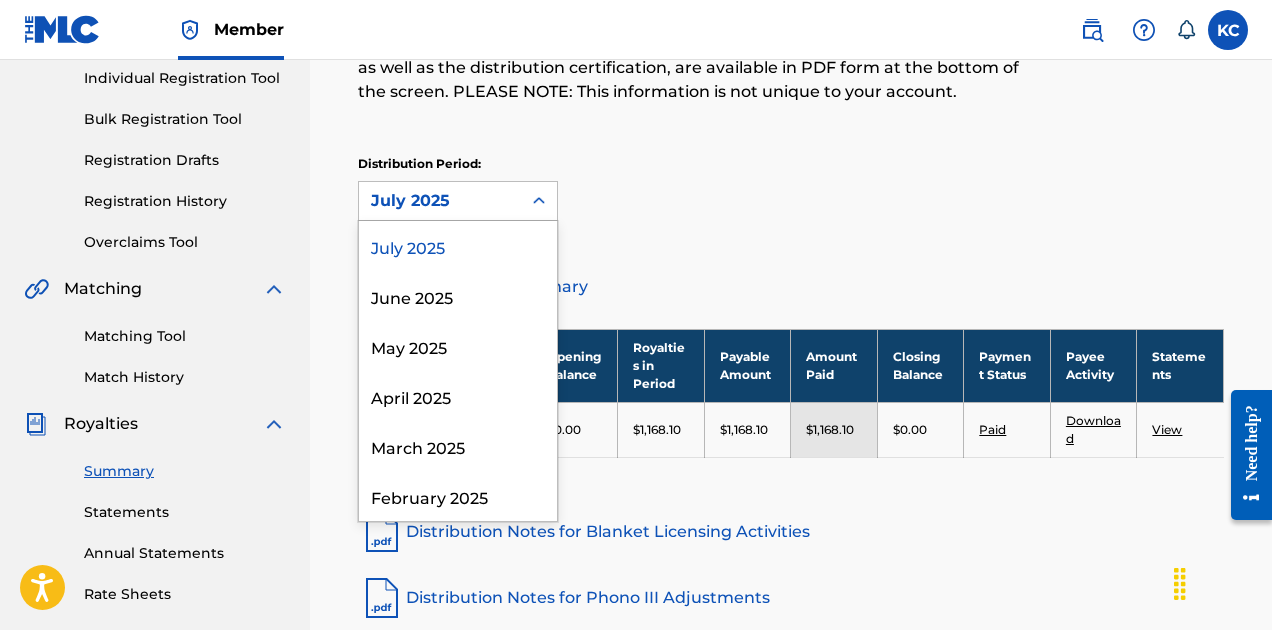 click on "Distribution Period: July [YEAR] selected, 1 of 52. 52 results available. Use Up and Down to choose options, press Enter to select the currently focused option, press Escape to exit the menu, press Tab to select the option and exit the menu. July [YEAR] July [YEAR] June [YEAR] May [YEAR] April [YEAR] March [YEAR] February [YEAR] January [YEAR] December [YEAR] November [YEAR] October [YEAR] September [YEAR] August [YEAR] July [YEAR] June [YEAR] May [YEAR] April [YEAR] March [YEAR] February [YEAR] January [YEAR] December [YEAR] November [YEAR] October [YEAR] September [YEAR] August [YEAR] July [YEAR] June [YEAR] May [YEAR] April [YEAR] March [YEAR] February [YEAR] January [YEAR] July [YEAR]" at bounding box center (791, 188) 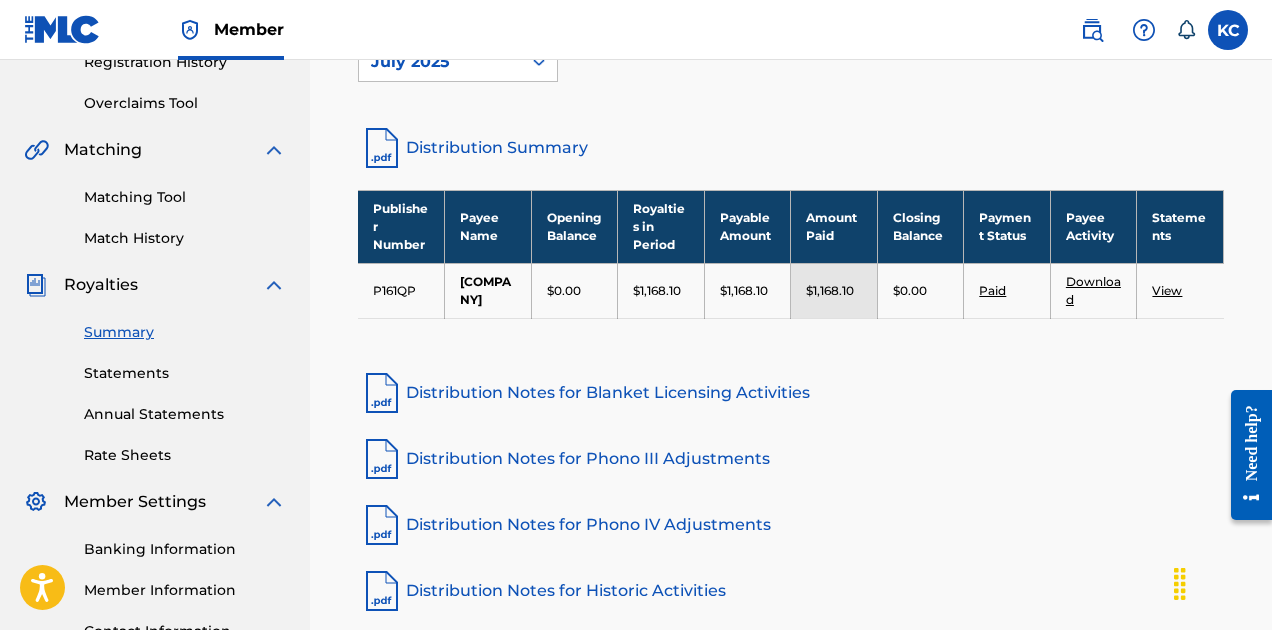 scroll, scrollTop: 366, scrollLeft: 0, axis: vertical 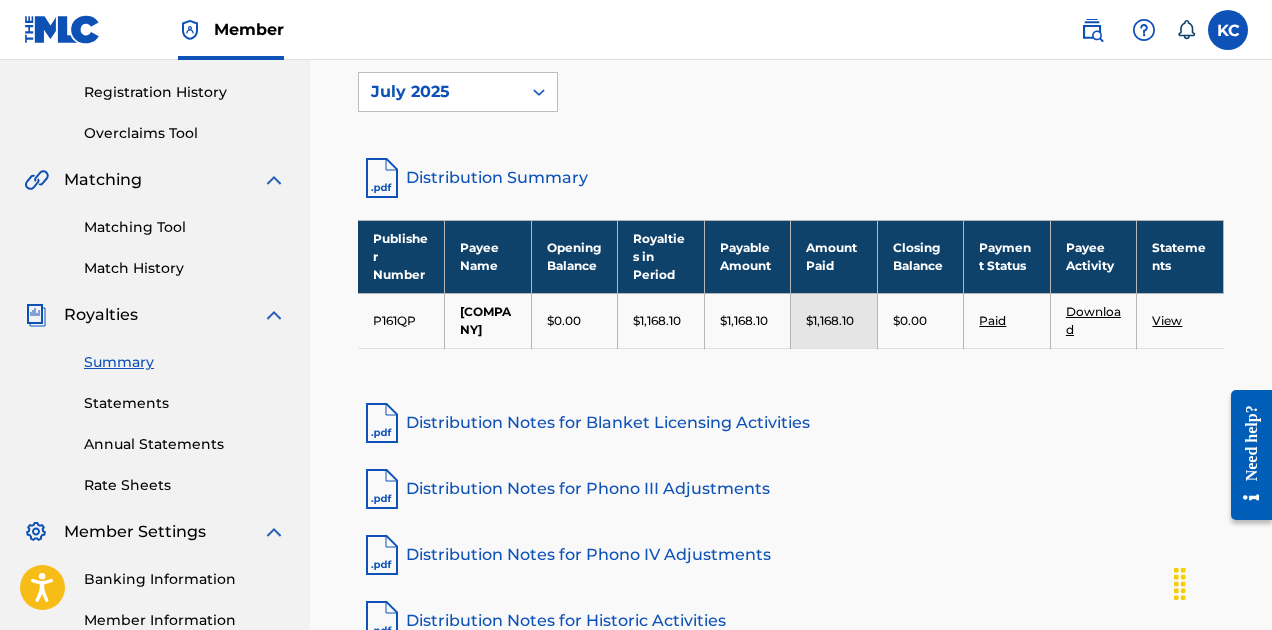 click on "Distribution Summary" at bounding box center [791, 178] 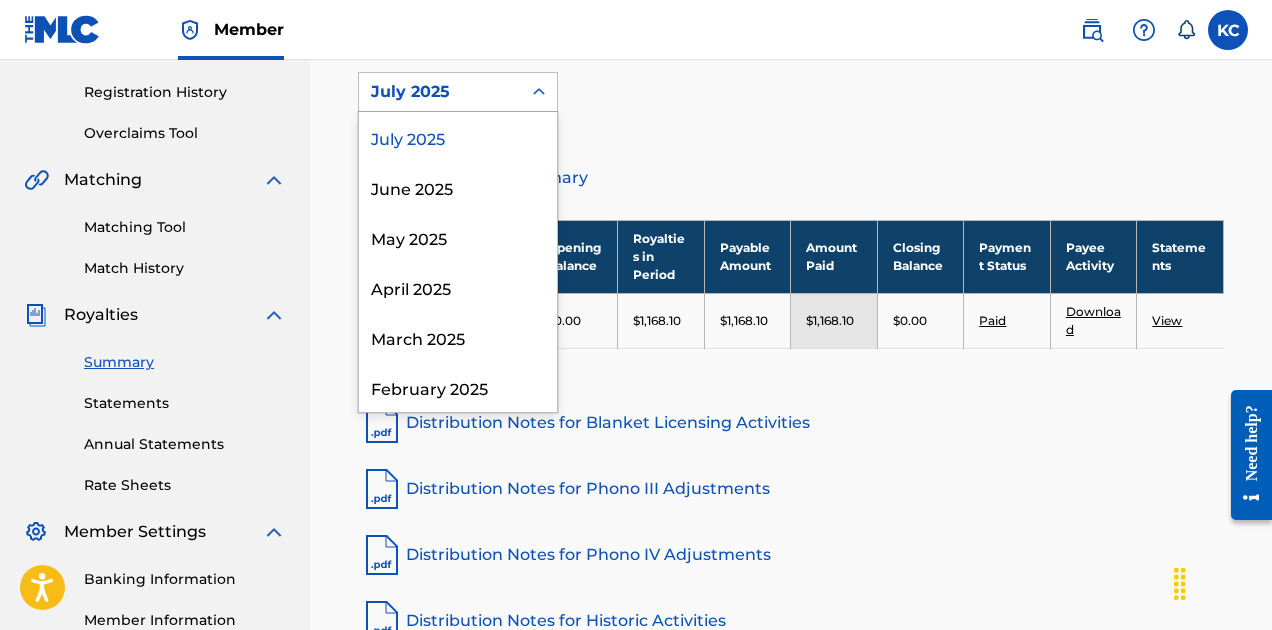 click on "July 2025" at bounding box center [440, 92] 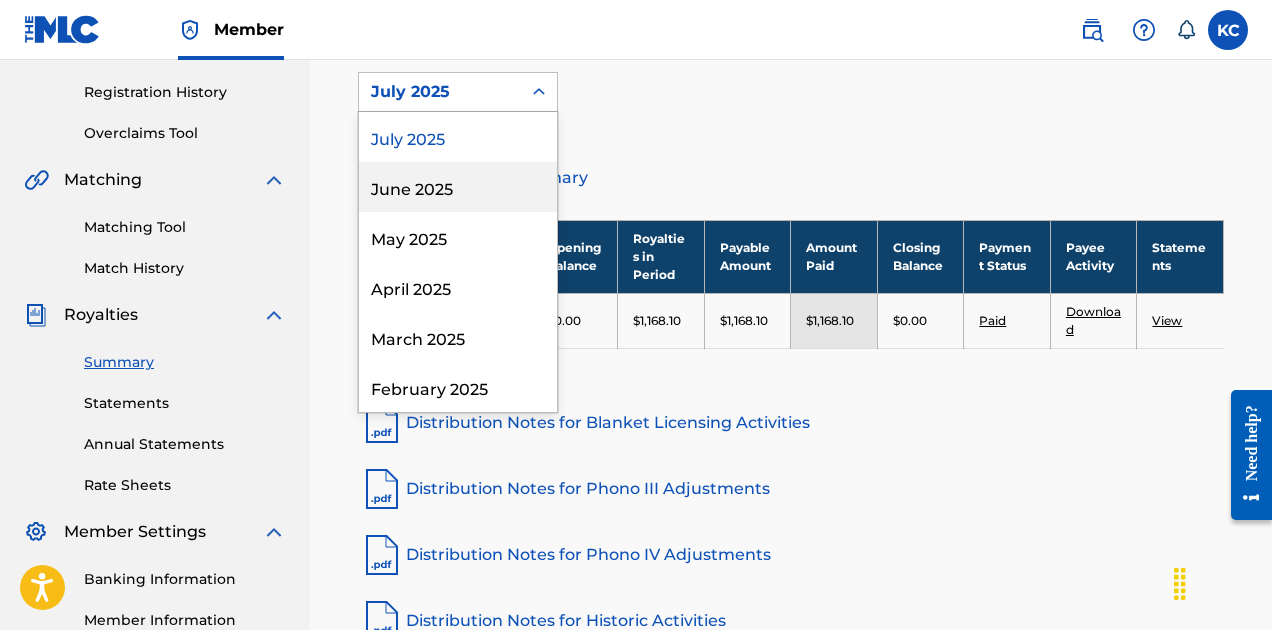 click on "June 2025" at bounding box center [458, 187] 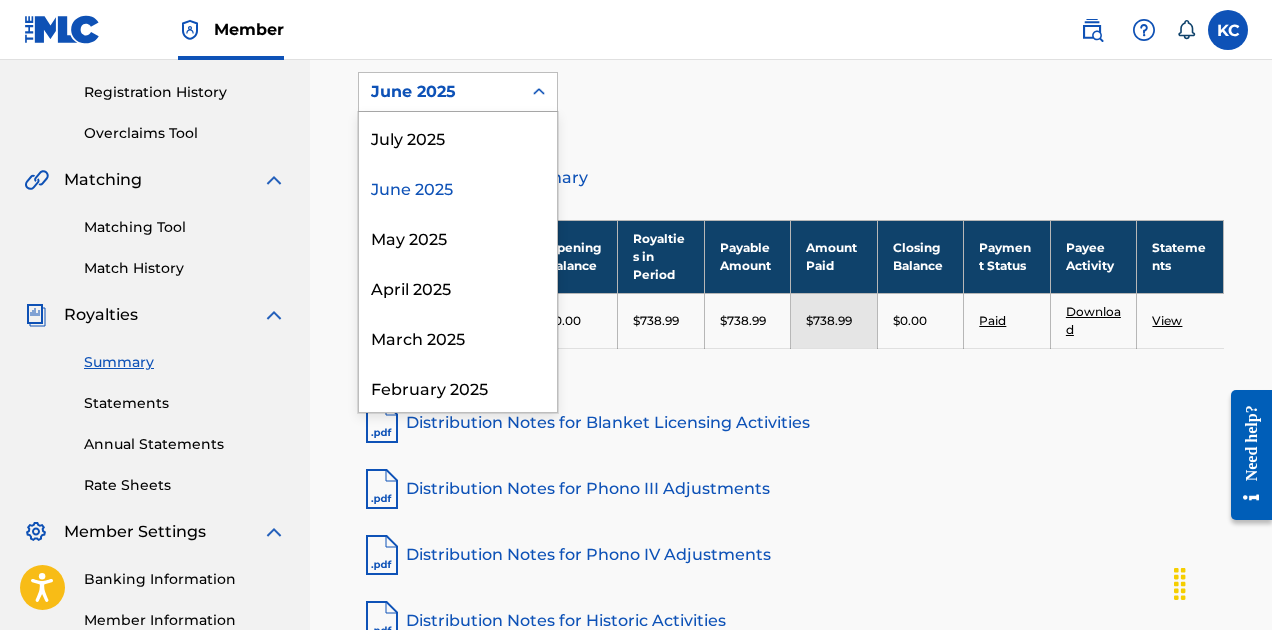 click on "June 2025" at bounding box center (440, 92) 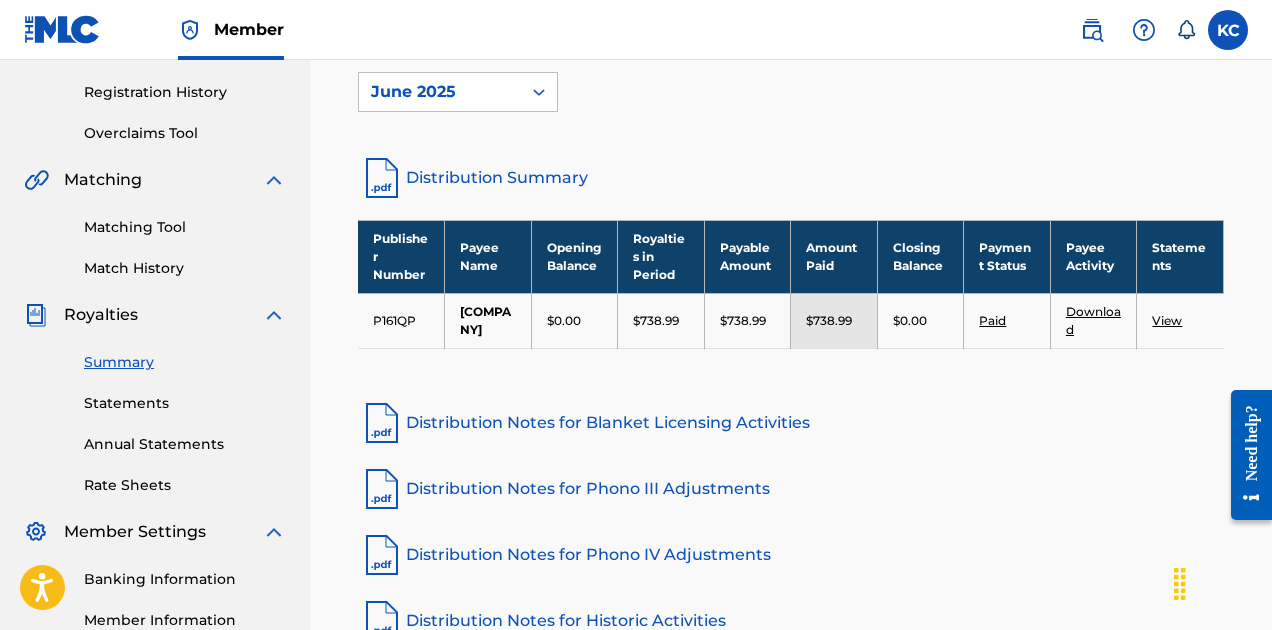 click on "Distribution Summary" at bounding box center (791, 178) 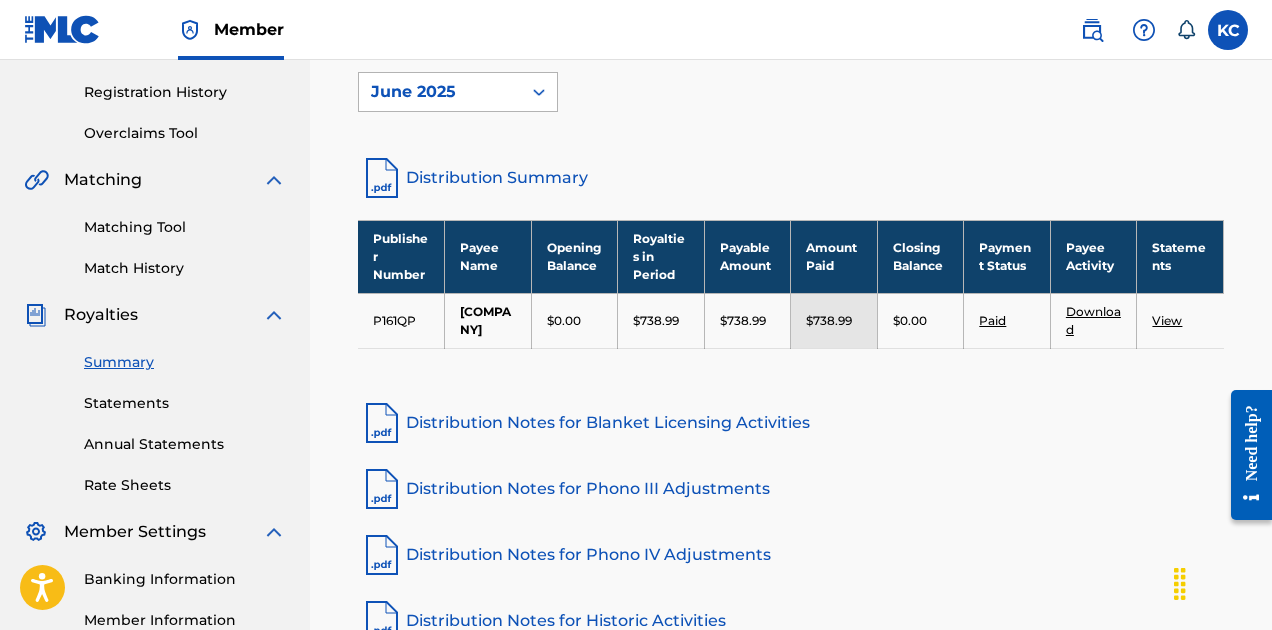 click on "June 2025" at bounding box center [440, 92] 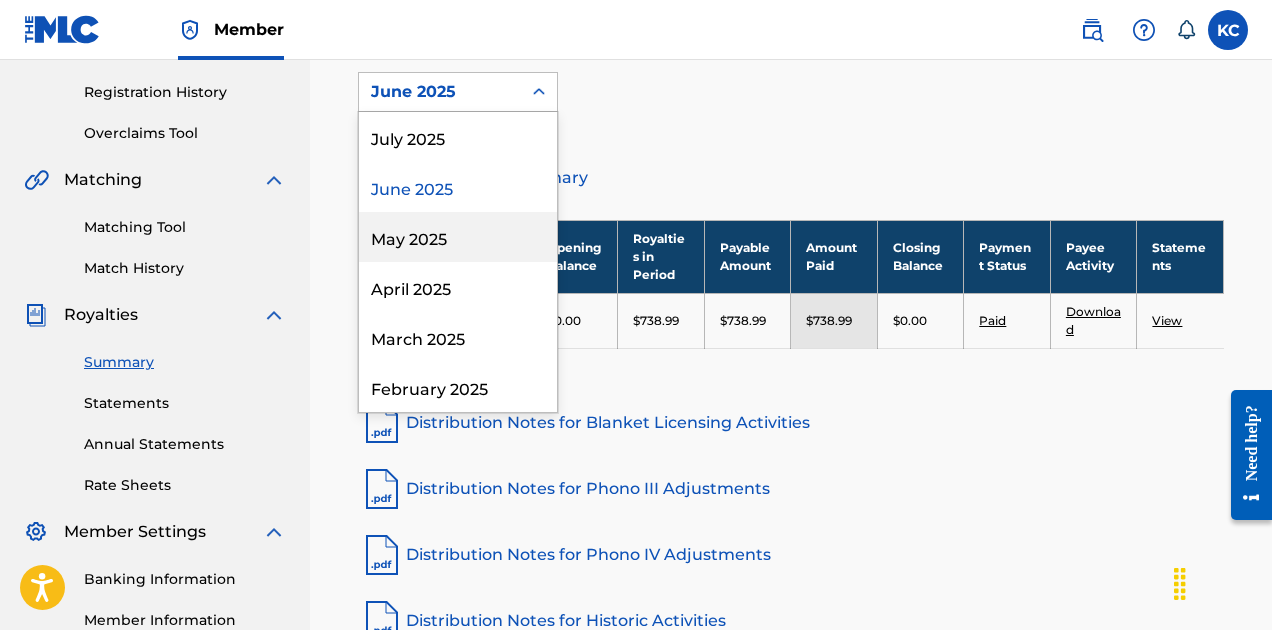 click on "May 2025" at bounding box center [458, 237] 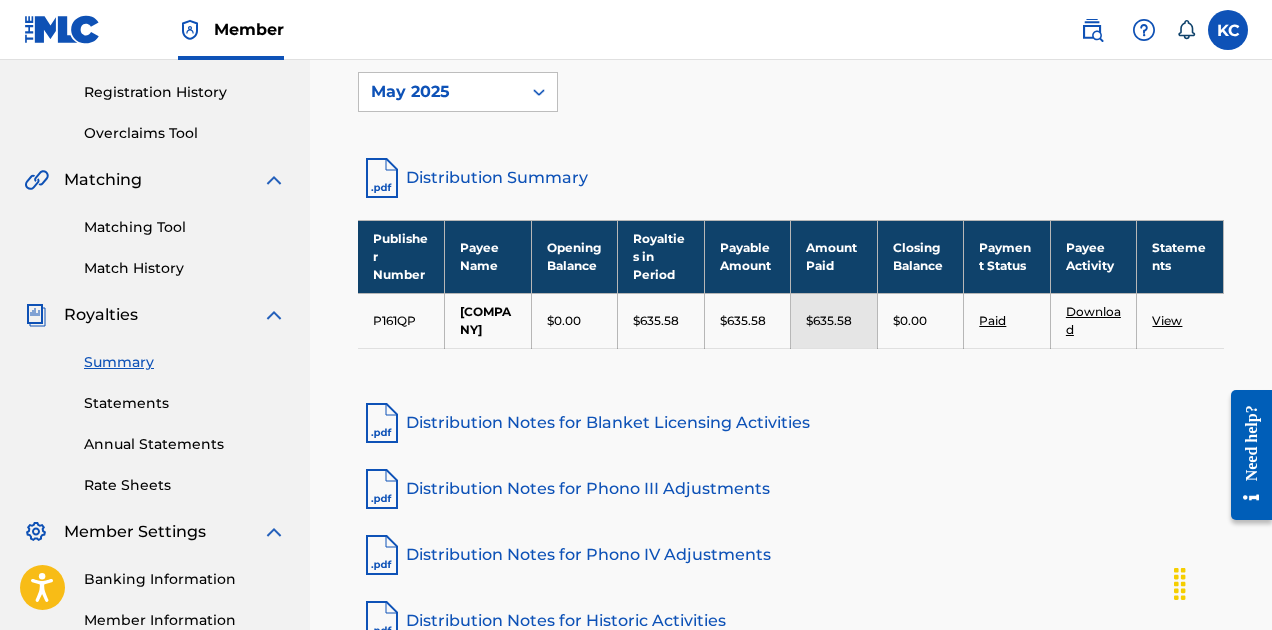 click on "Distribution Summary" at bounding box center [791, 178] 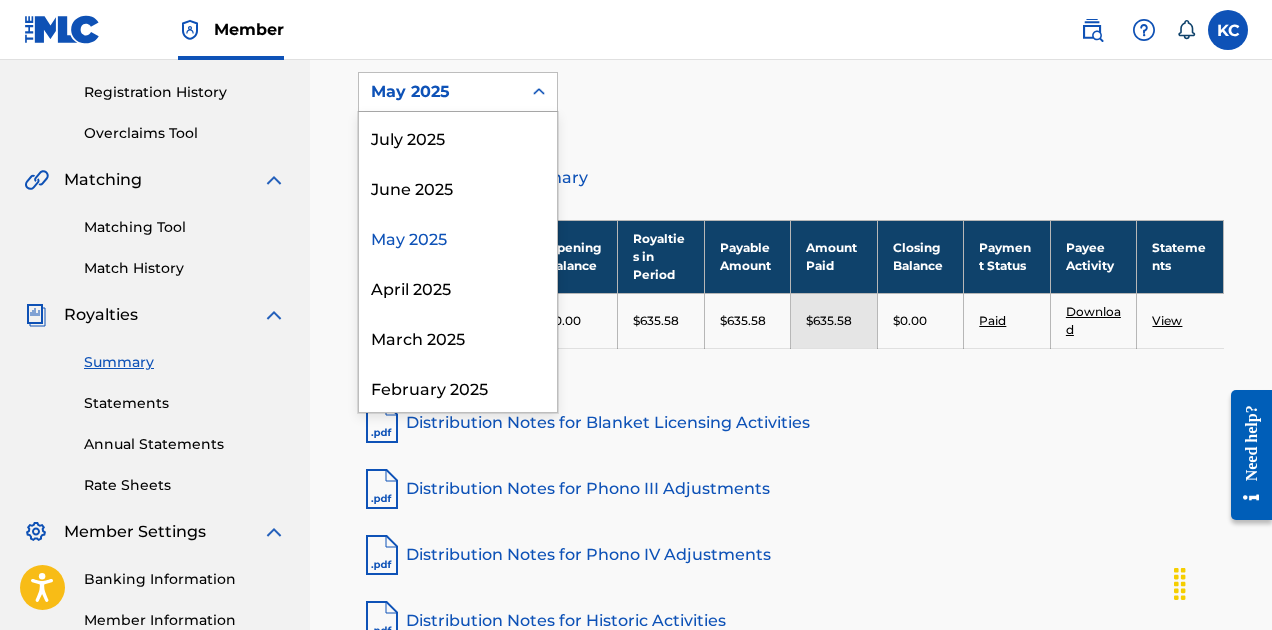 click on "May 2025" at bounding box center [440, 92] 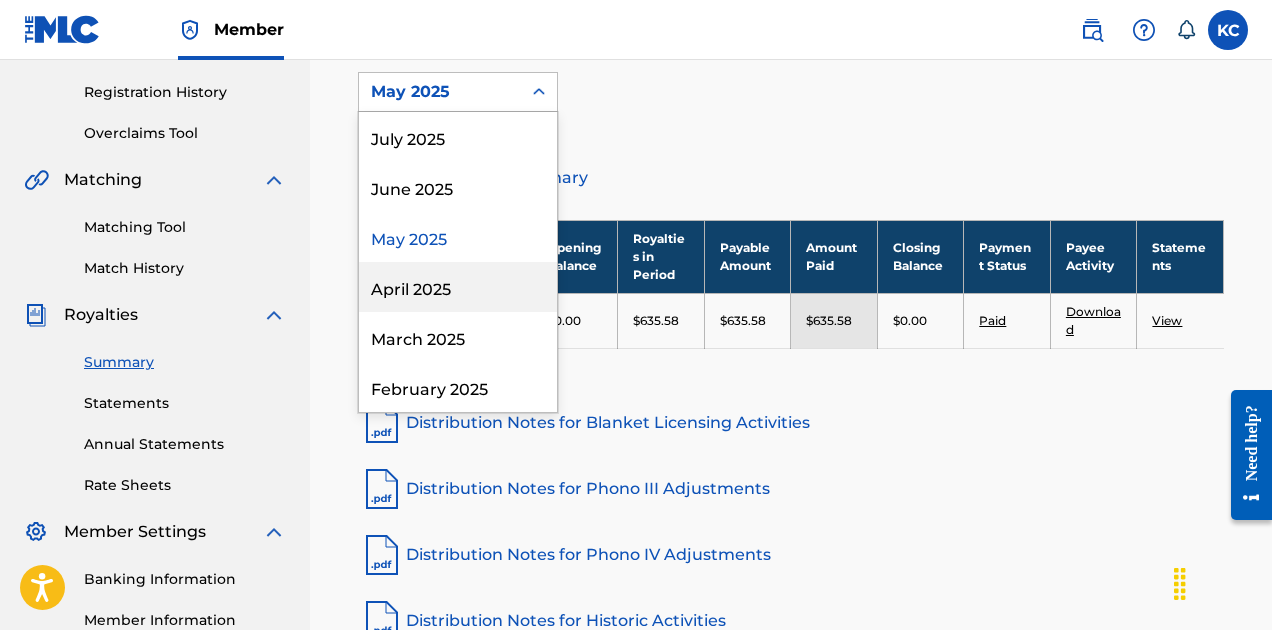 click on "April 2025" at bounding box center [458, 287] 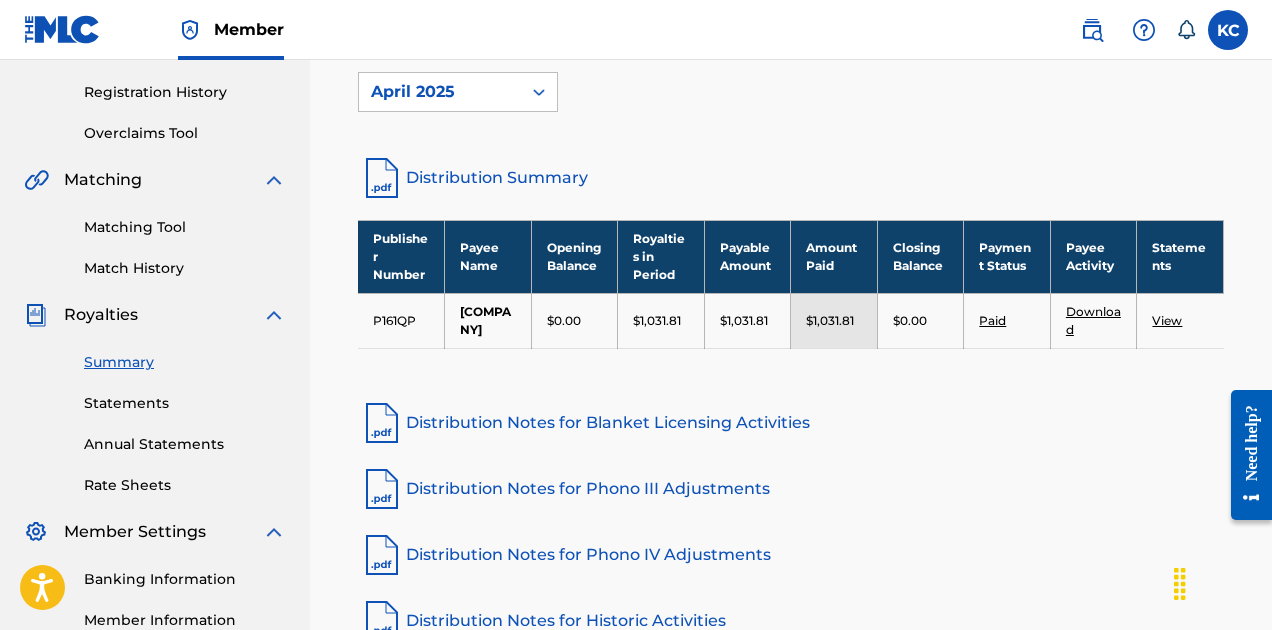 click on "Distribution Summary" at bounding box center (791, 178) 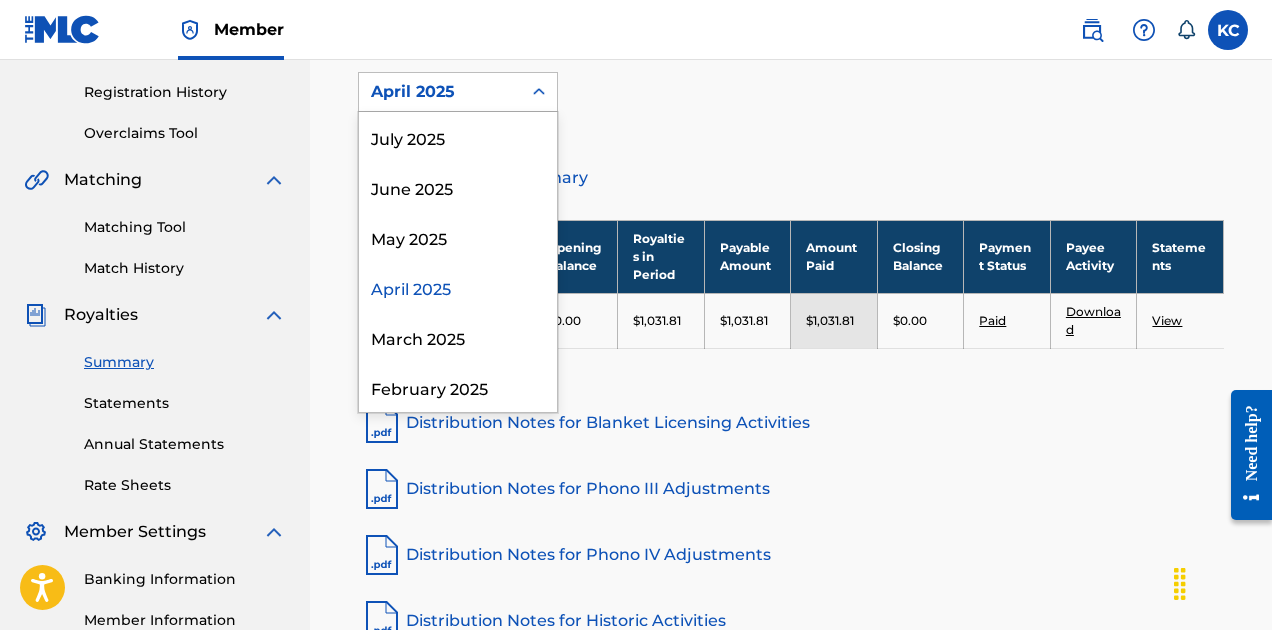 click on "April 2025" at bounding box center (440, 92) 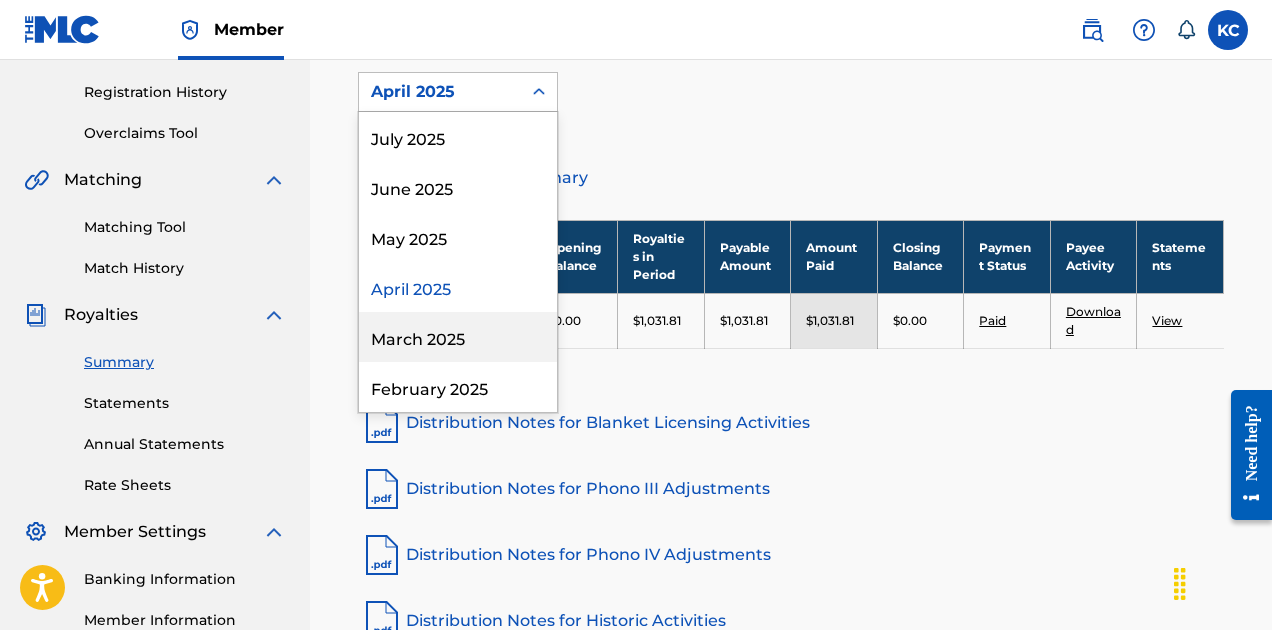 click on "March 2025" at bounding box center [458, 337] 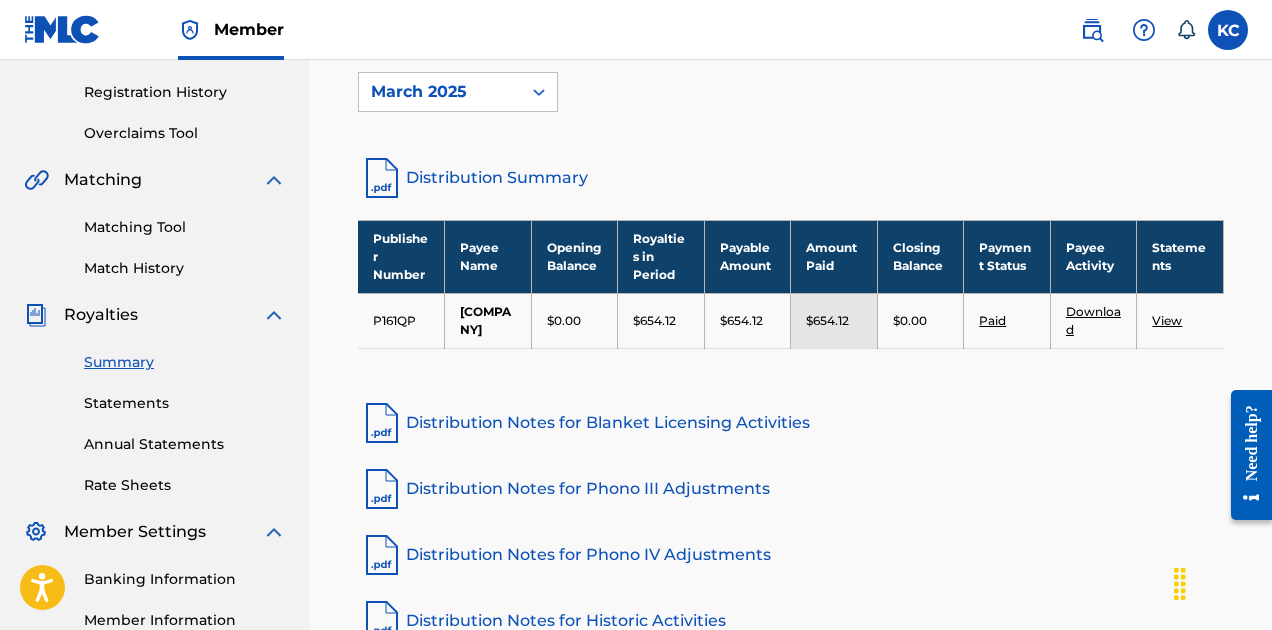 click on "Download" at bounding box center [1093, 320] 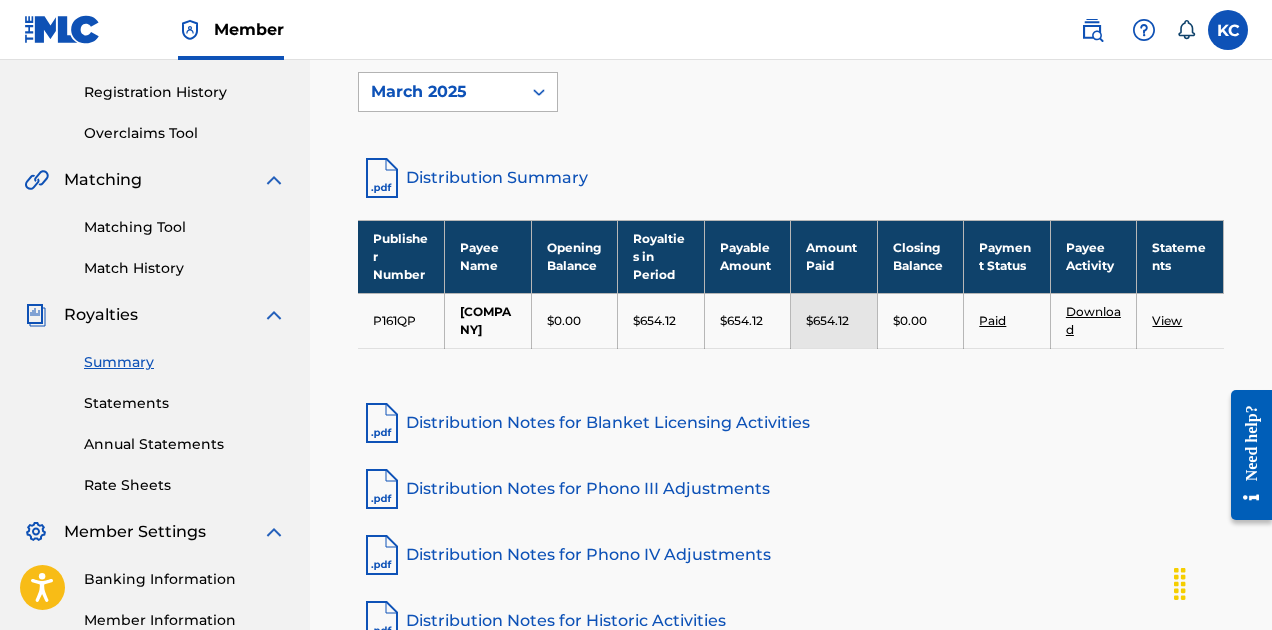 click on "March 2025" at bounding box center [440, 92] 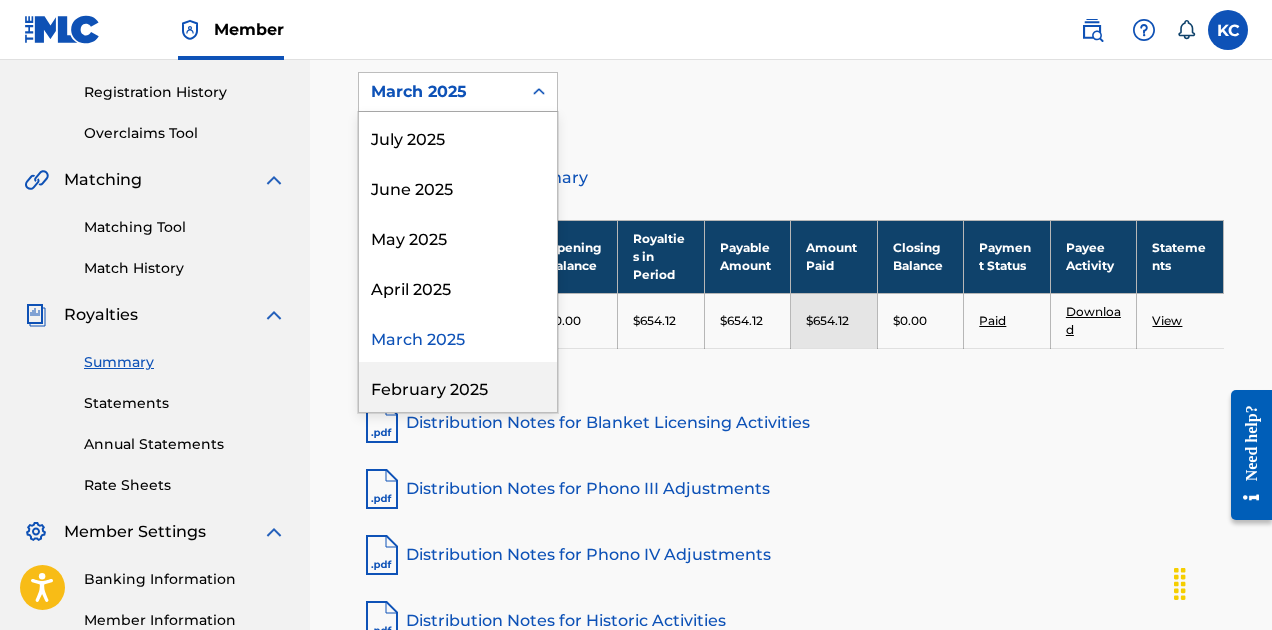click on "February 2025" at bounding box center (458, 387) 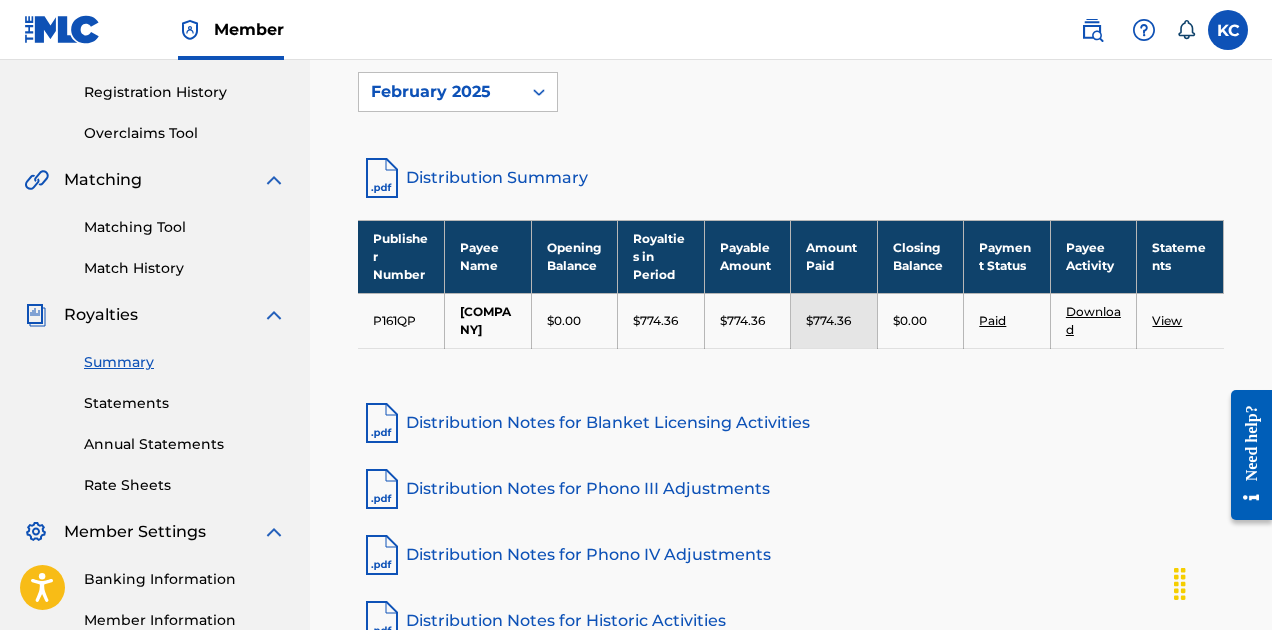 click on "Download" at bounding box center (1093, 320) 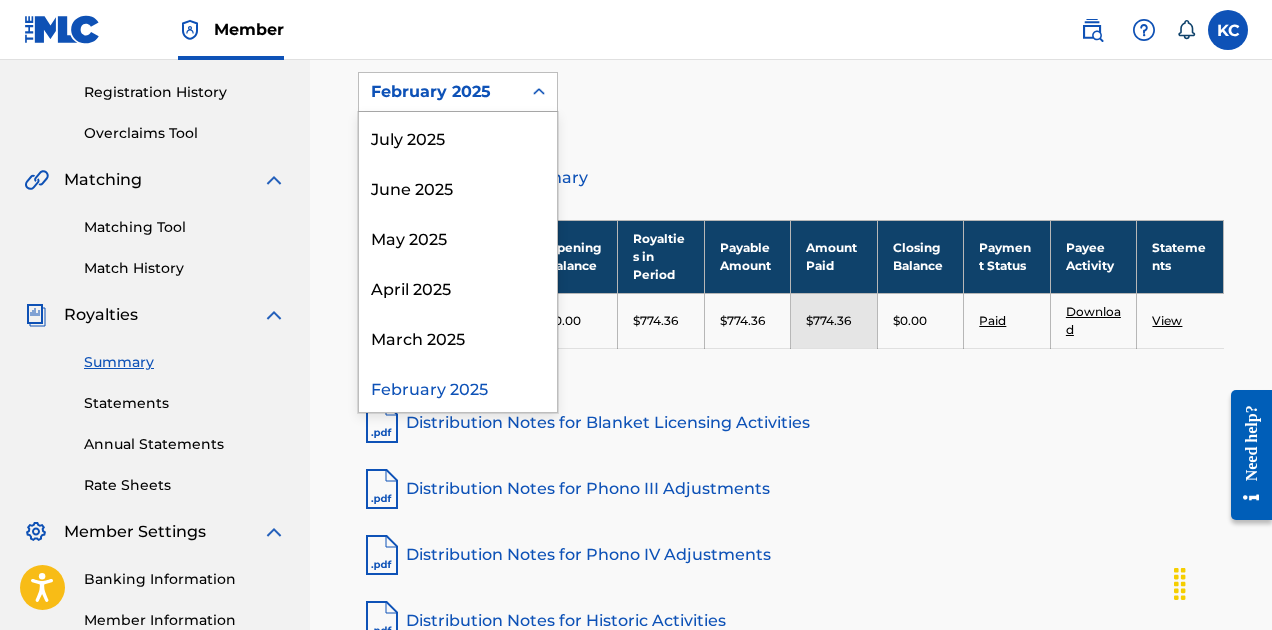 click on "February 2025" at bounding box center (440, 92) 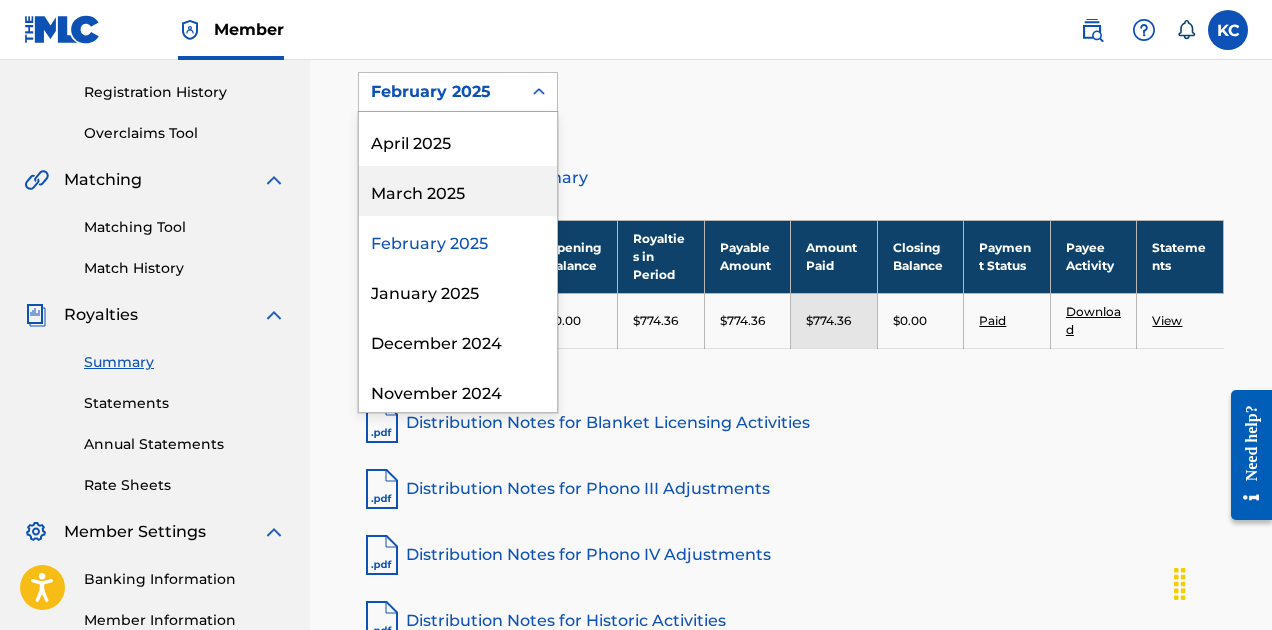 scroll, scrollTop: 153, scrollLeft: 0, axis: vertical 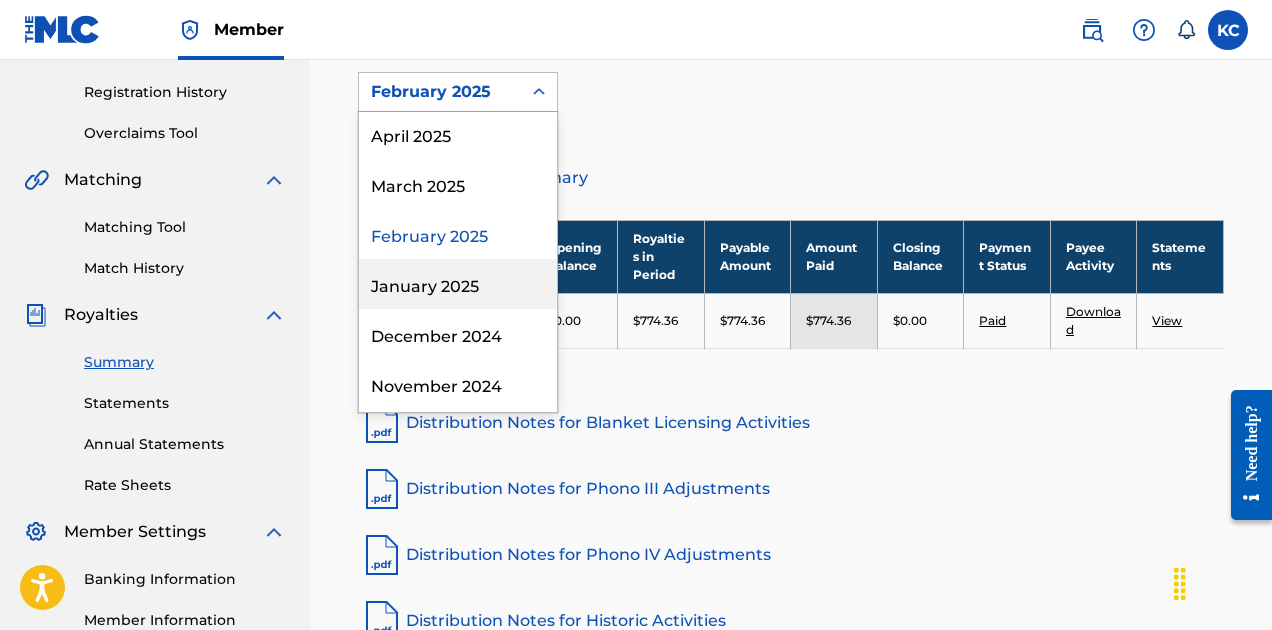 click on "January 2025" at bounding box center [458, 284] 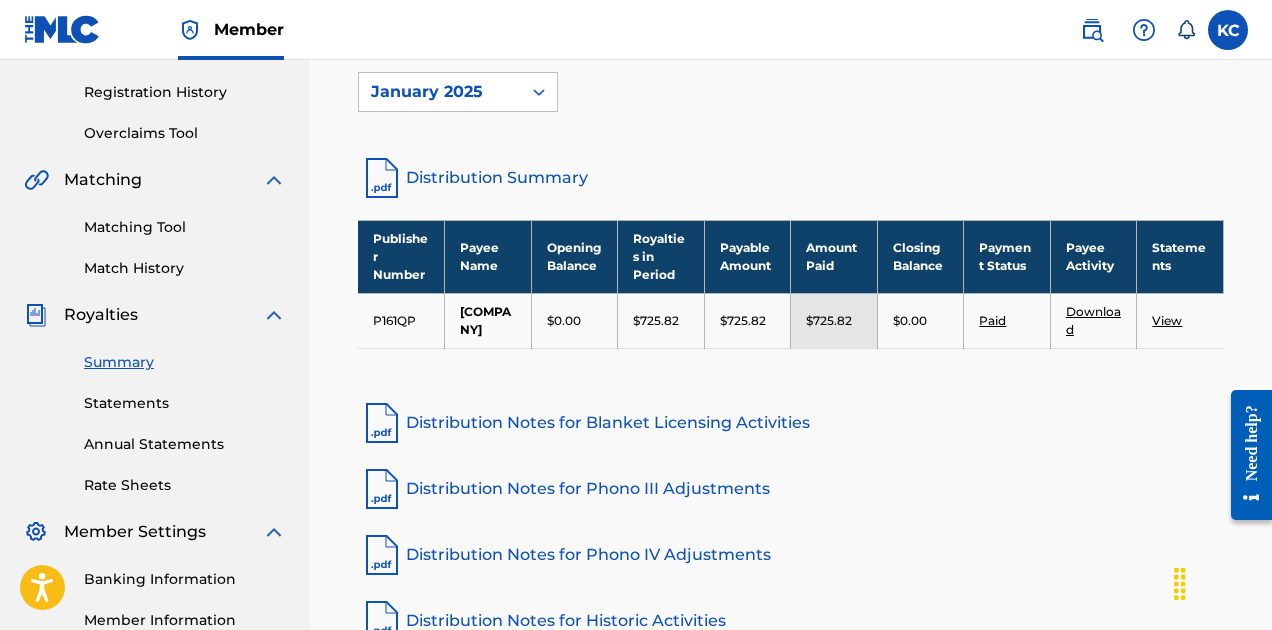 click on "Download" at bounding box center (1093, 320) 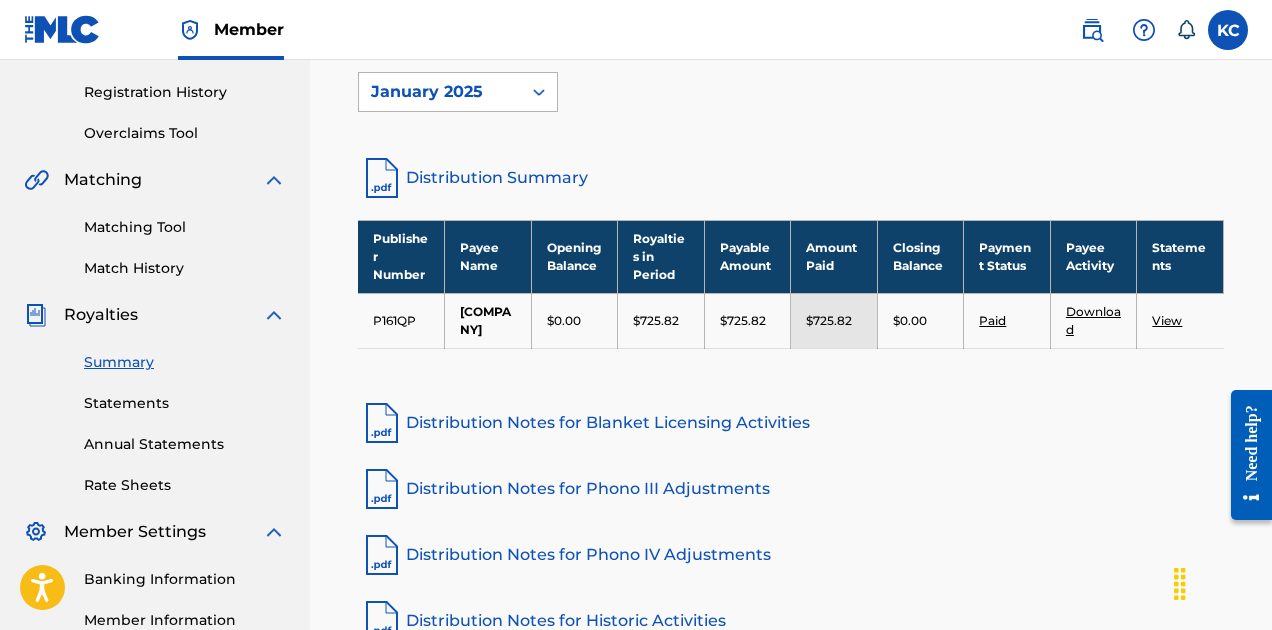 click on "January 2025" at bounding box center (440, 92) 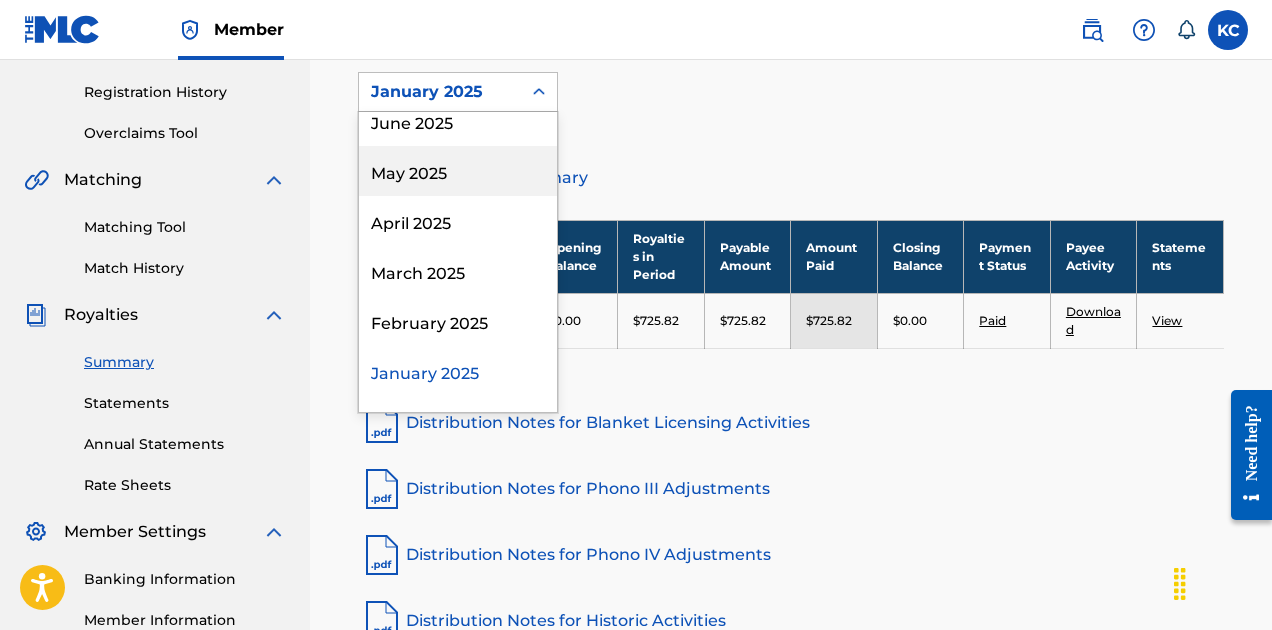 scroll, scrollTop: 0, scrollLeft: 0, axis: both 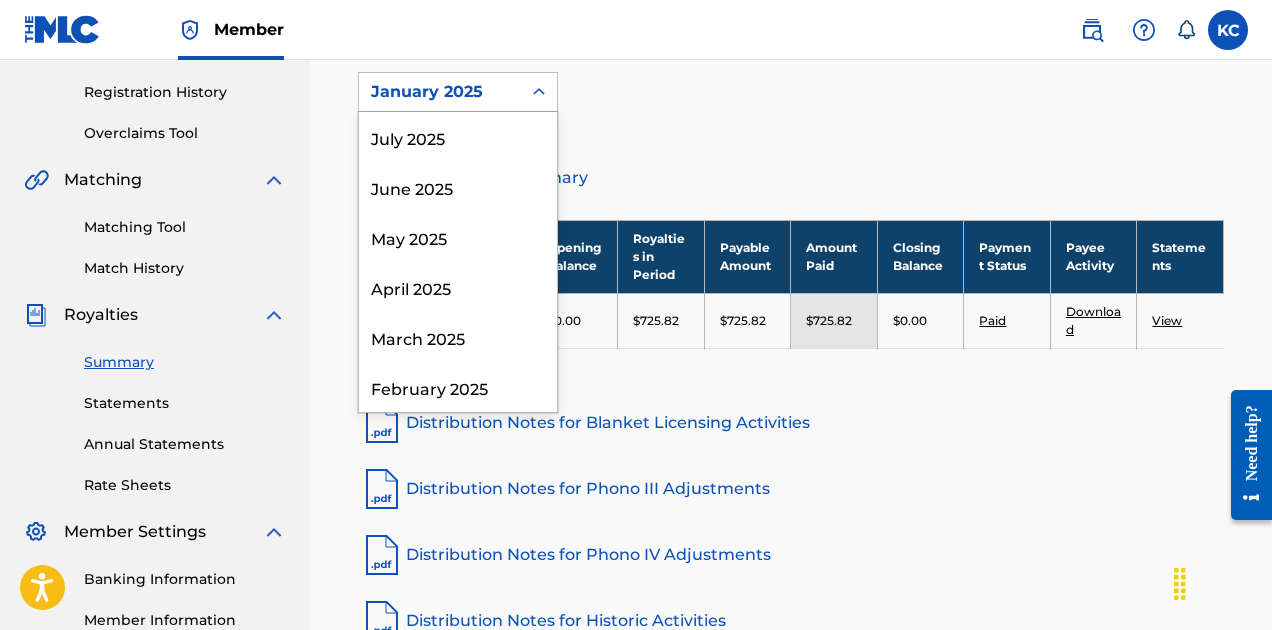 click on "January 2025" at bounding box center [440, 92] 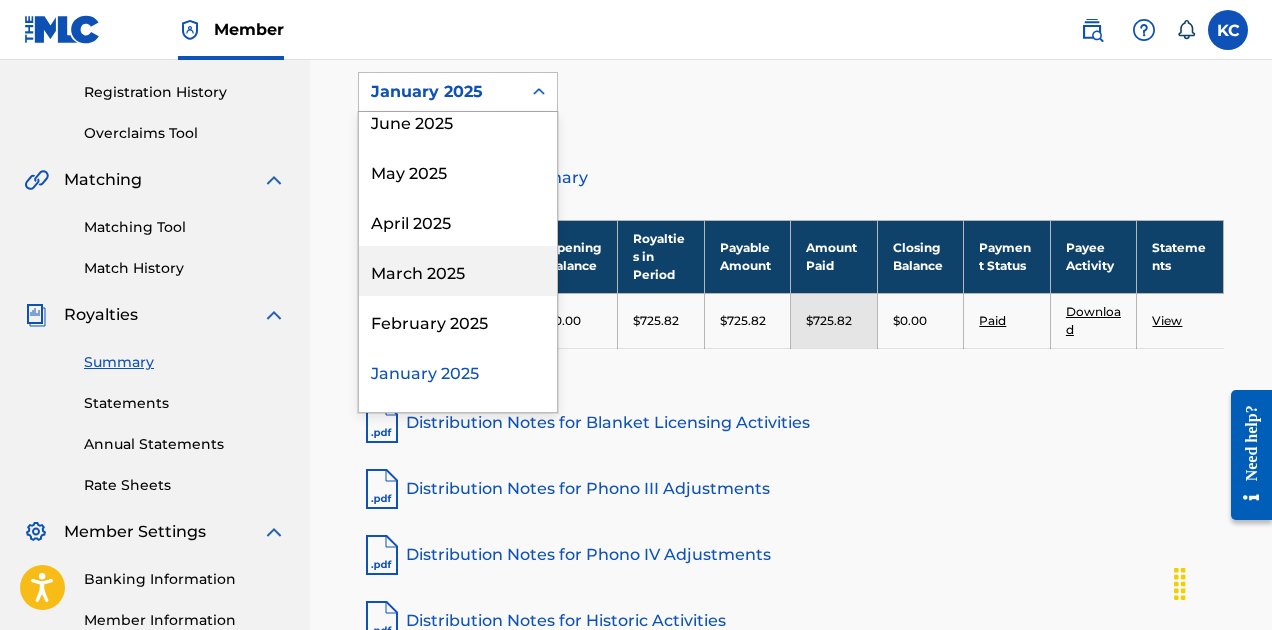 click on "March 2025" at bounding box center (458, 271) 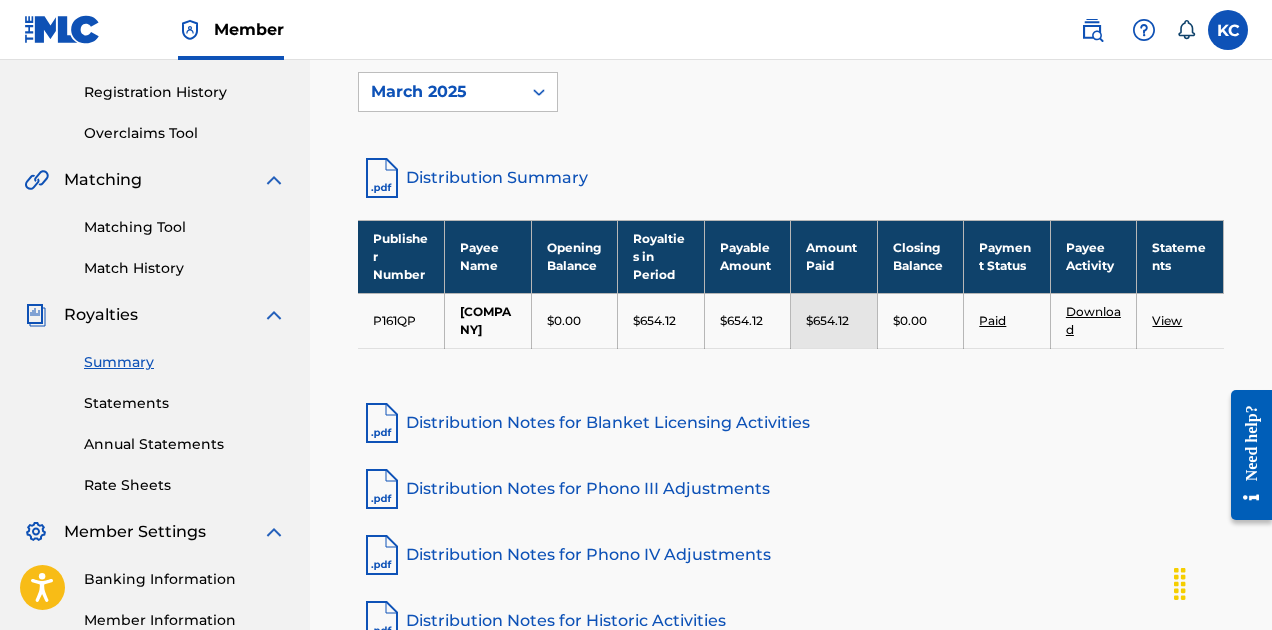 click on "Distribution Summary" at bounding box center (791, 178) 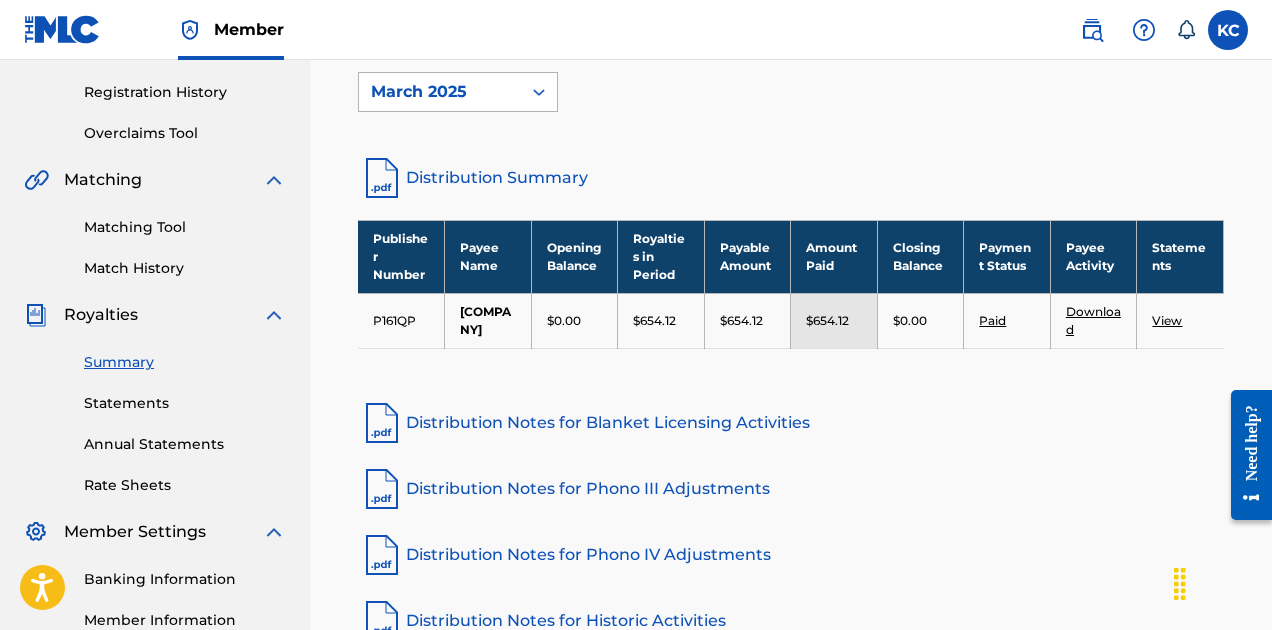click on "March 2025" at bounding box center [440, 92] 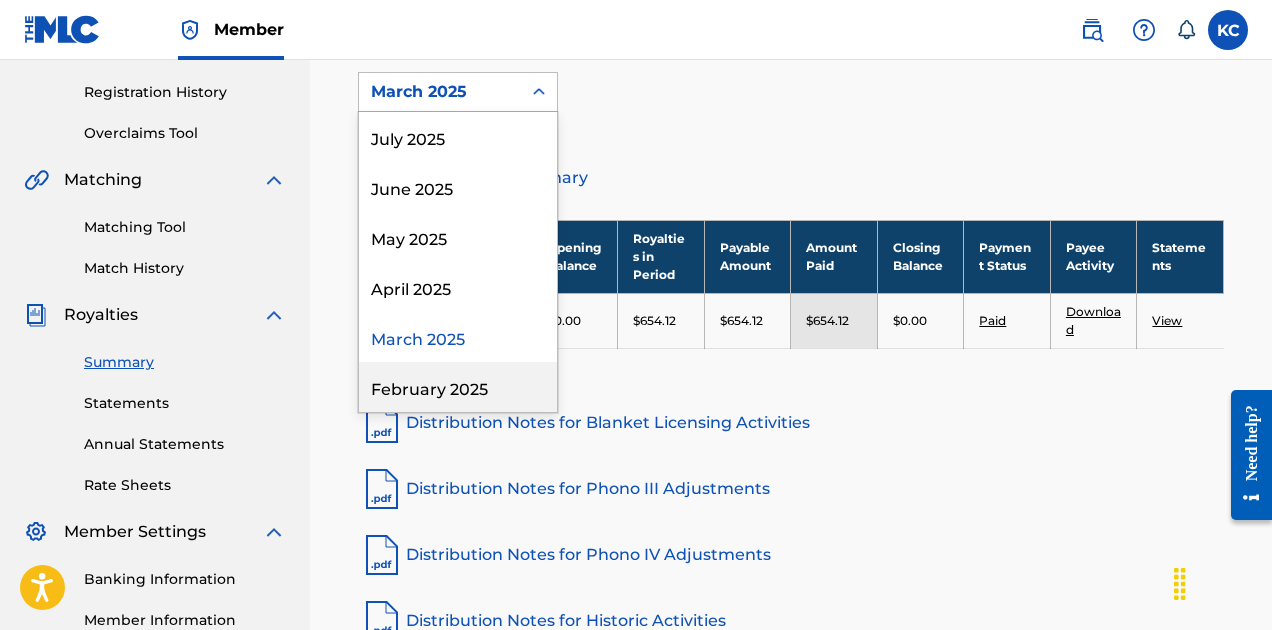 click on "February 2025" at bounding box center [458, 387] 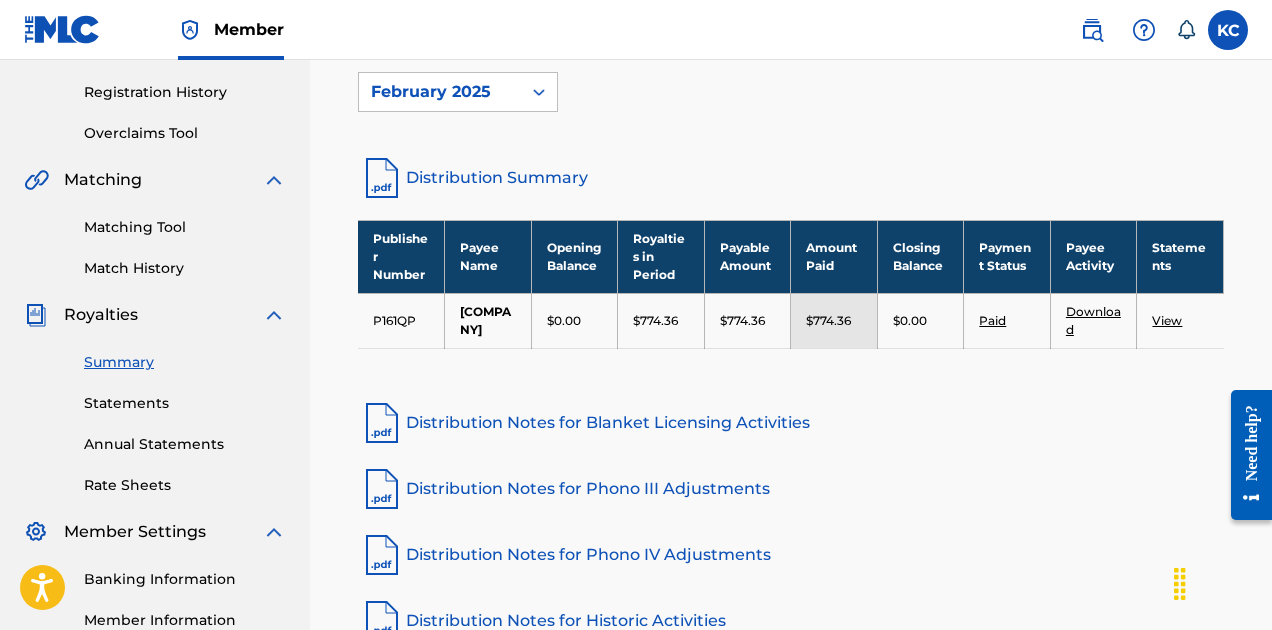 click on "Distribution Summary" at bounding box center [791, 178] 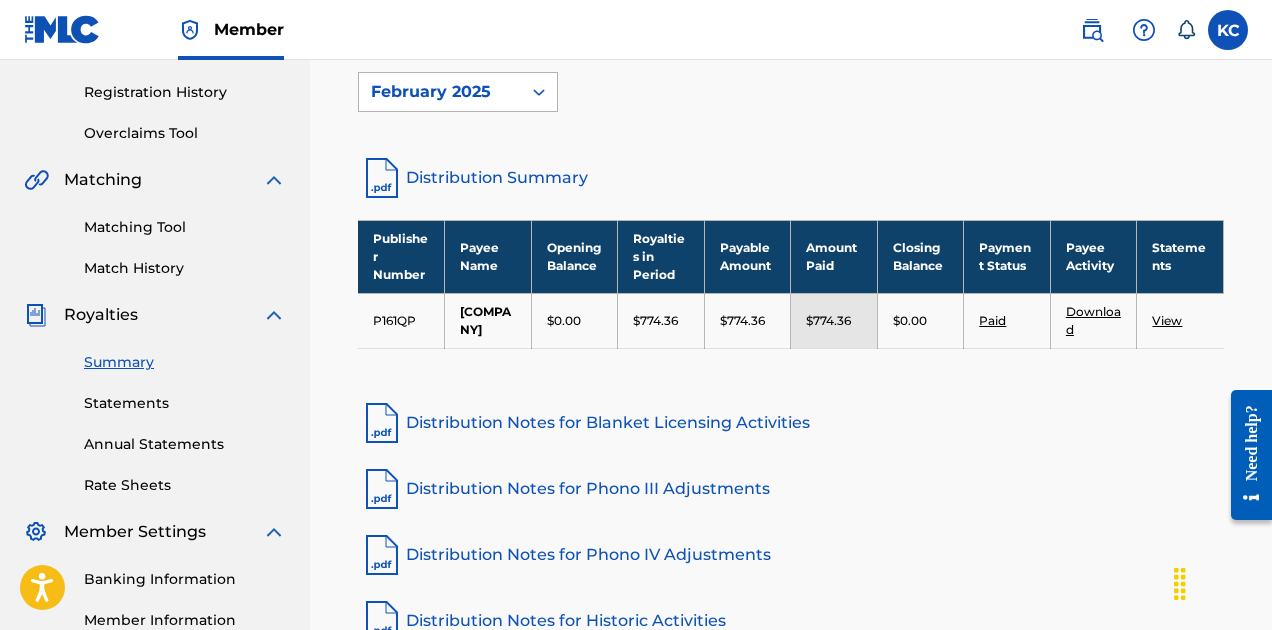 click on "February 2025" at bounding box center [440, 92] 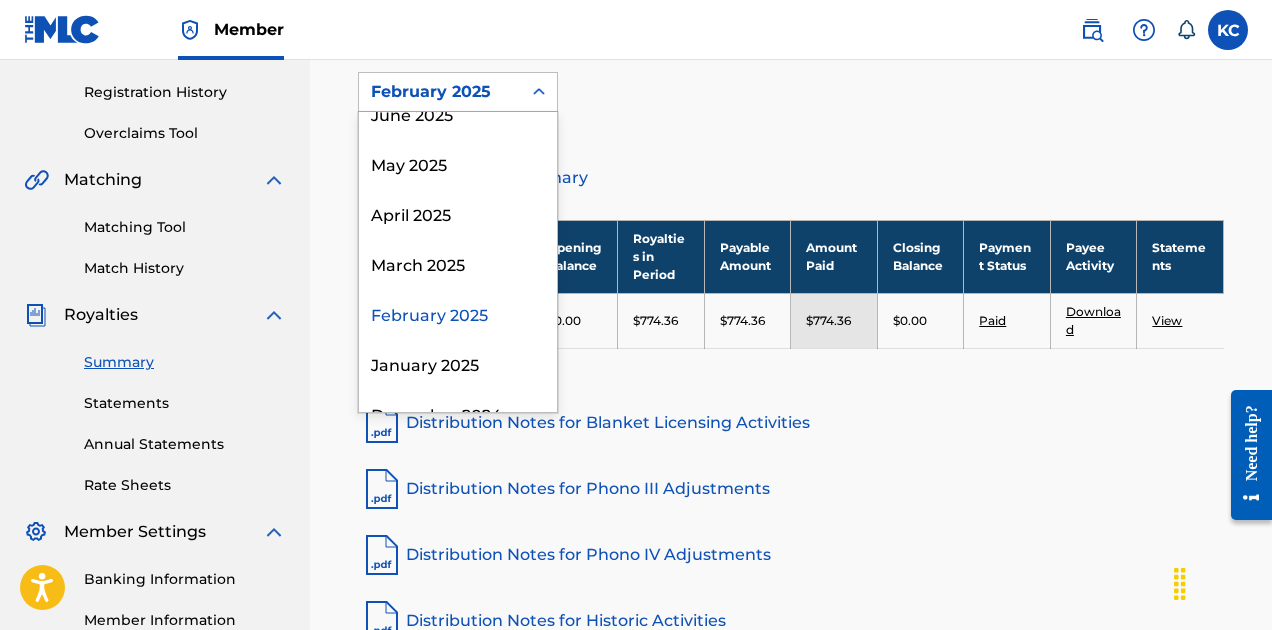 scroll, scrollTop: 82, scrollLeft: 0, axis: vertical 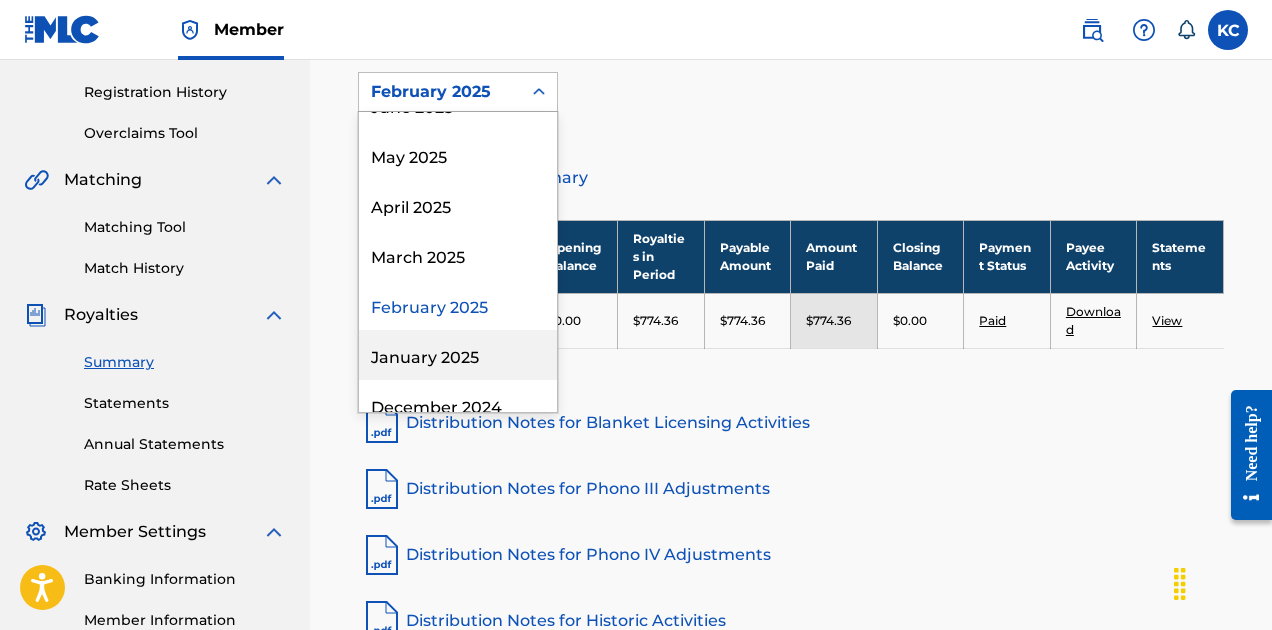 click on "January 2025" at bounding box center [458, 355] 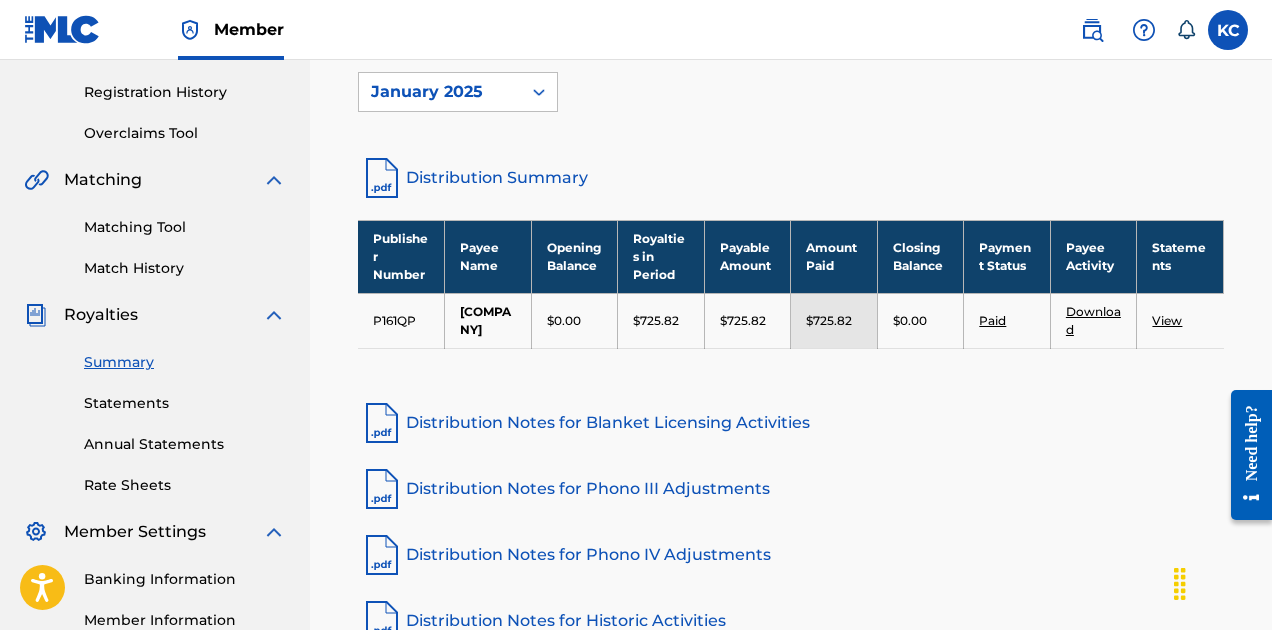 click on "Distribution Summary" at bounding box center (791, 178) 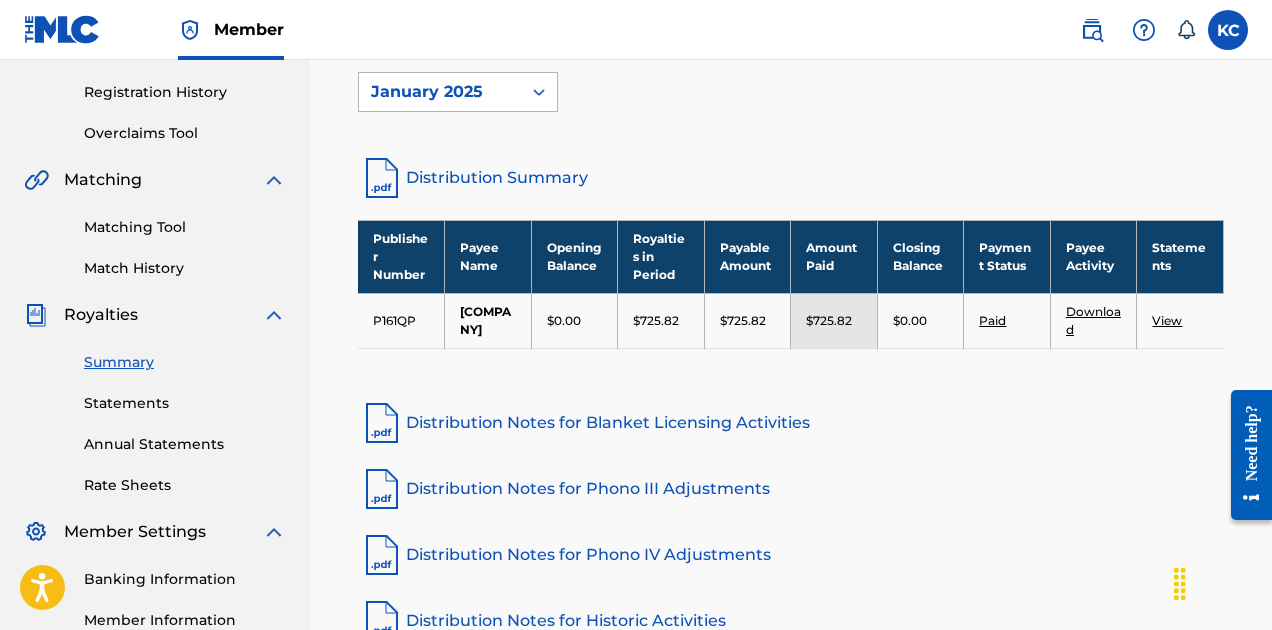 click on "January 2025" at bounding box center (440, 92) 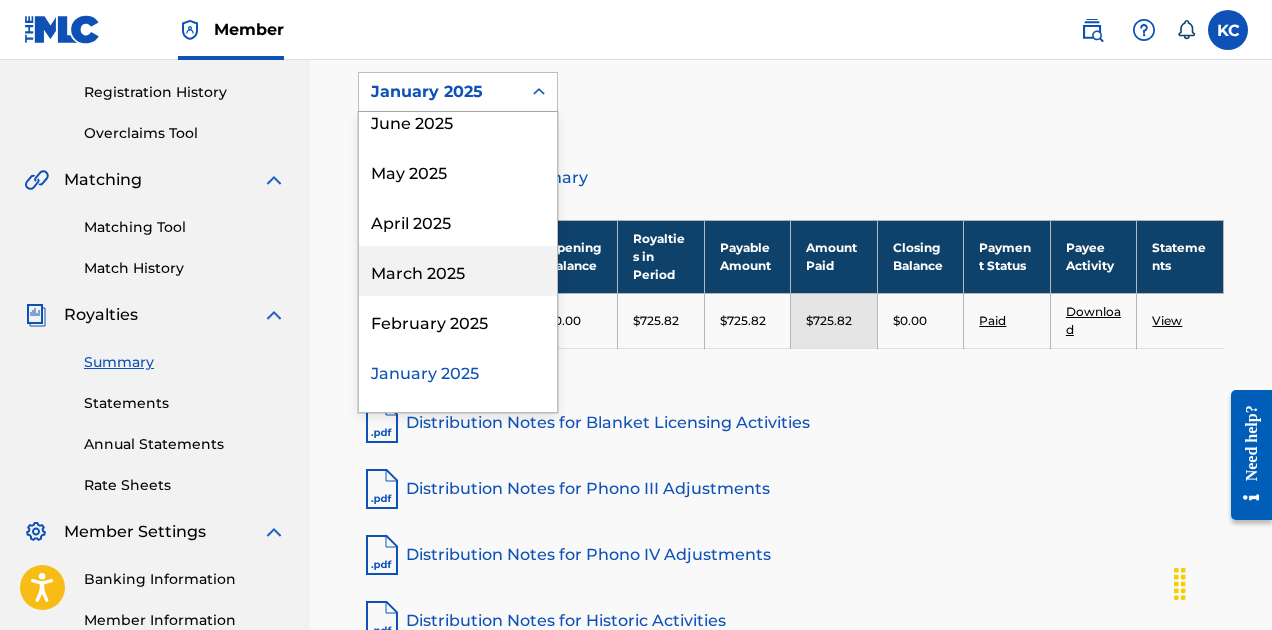 scroll, scrollTop: 184, scrollLeft: 0, axis: vertical 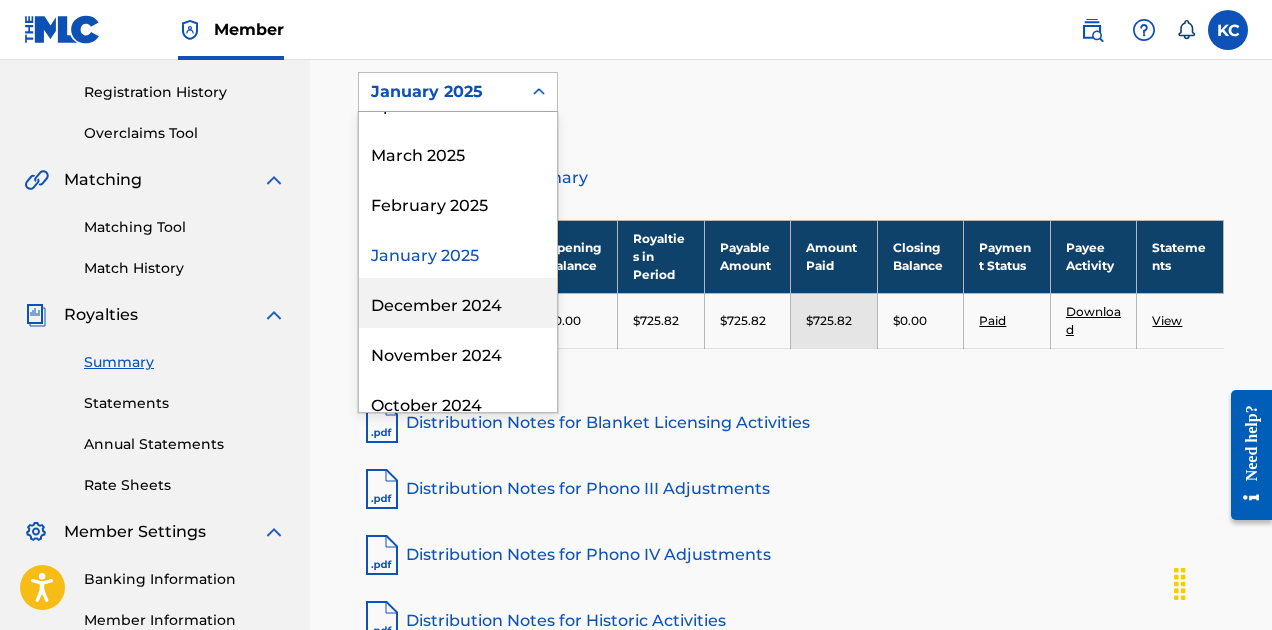click on "December 2024" at bounding box center [458, 303] 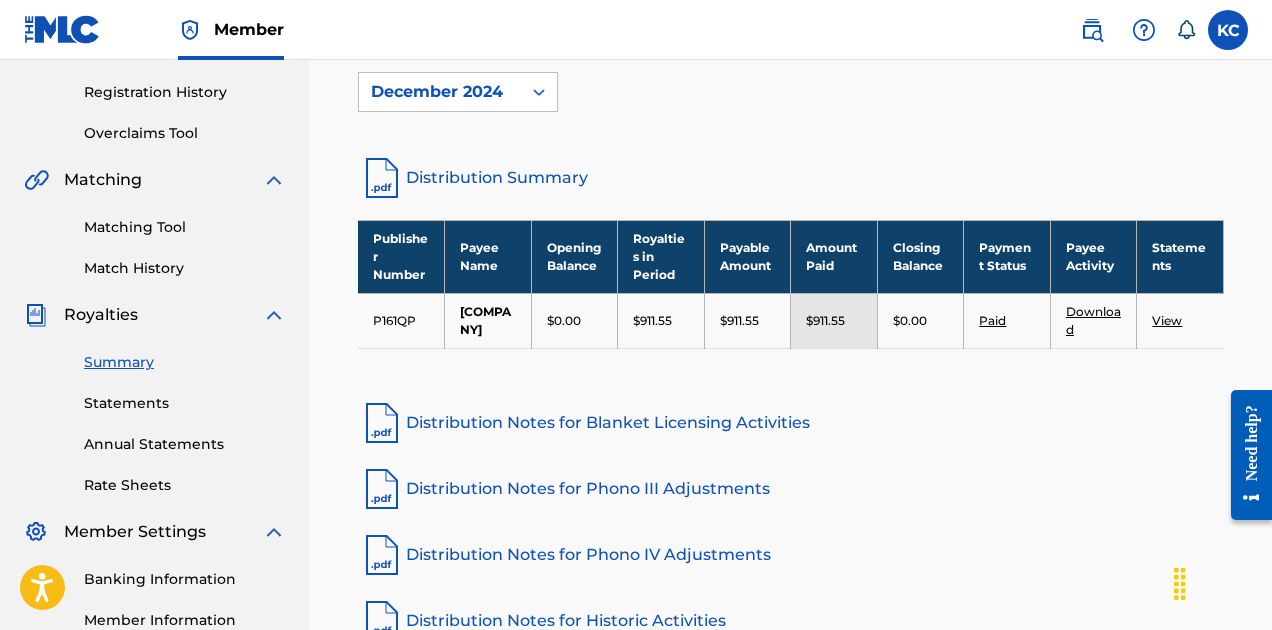 click on "Distribution Summary" at bounding box center (791, 178) 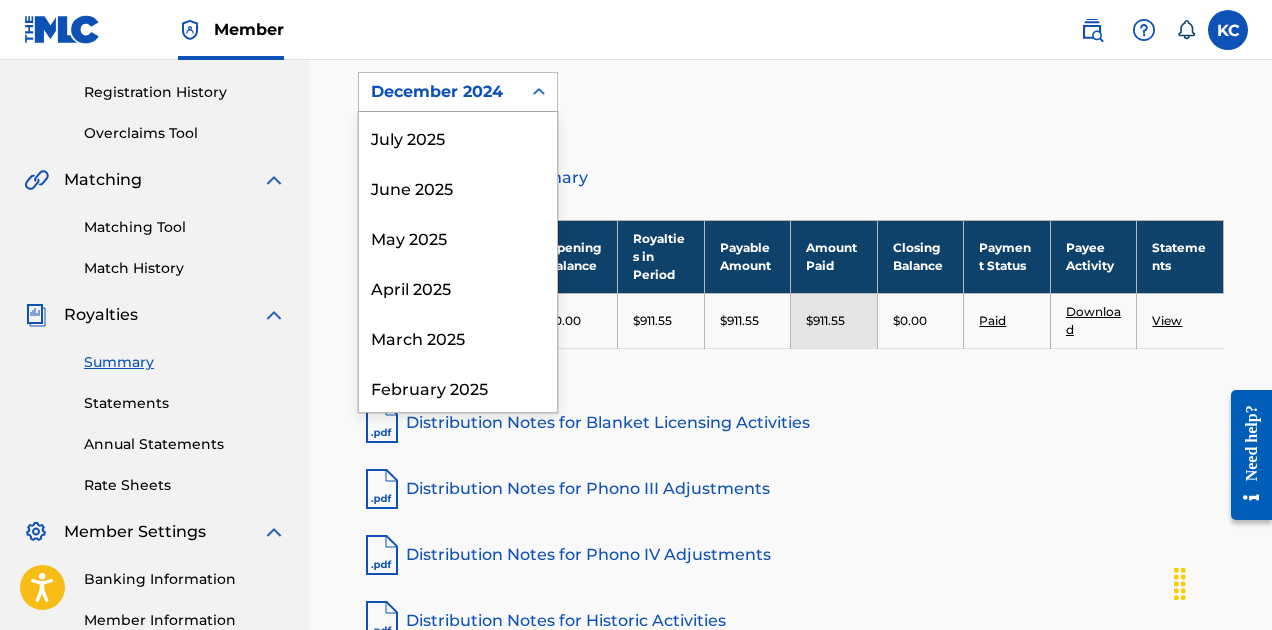 click on "December 2024" at bounding box center [440, 92] 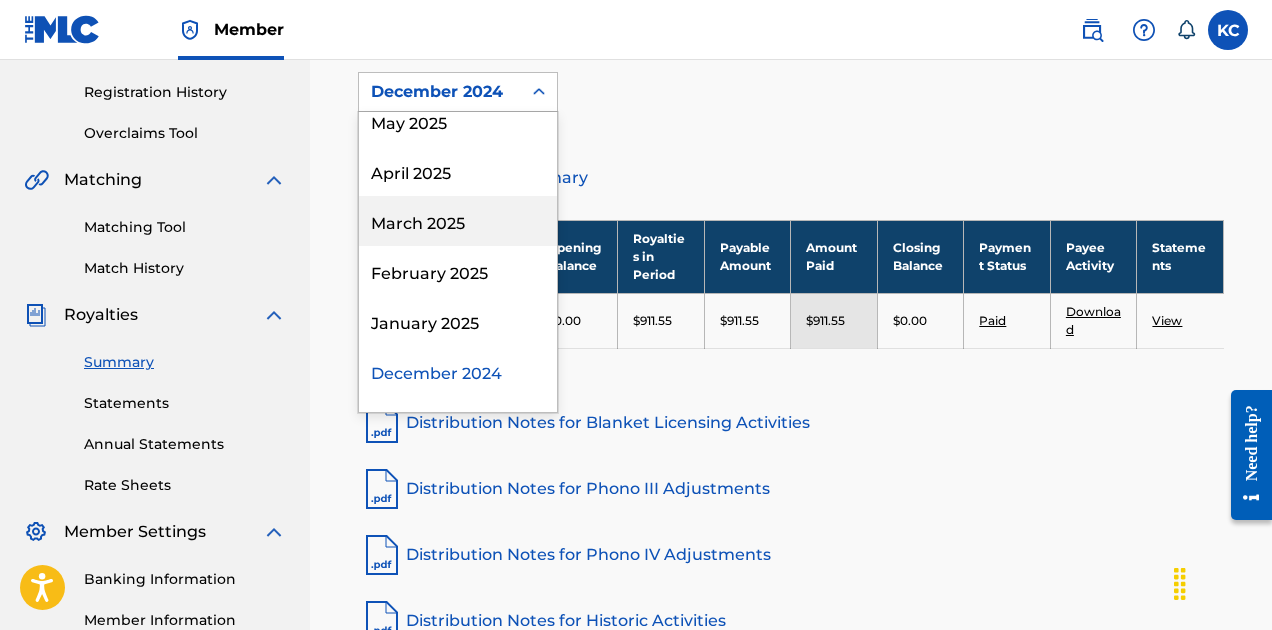 scroll, scrollTop: 238, scrollLeft: 0, axis: vertical 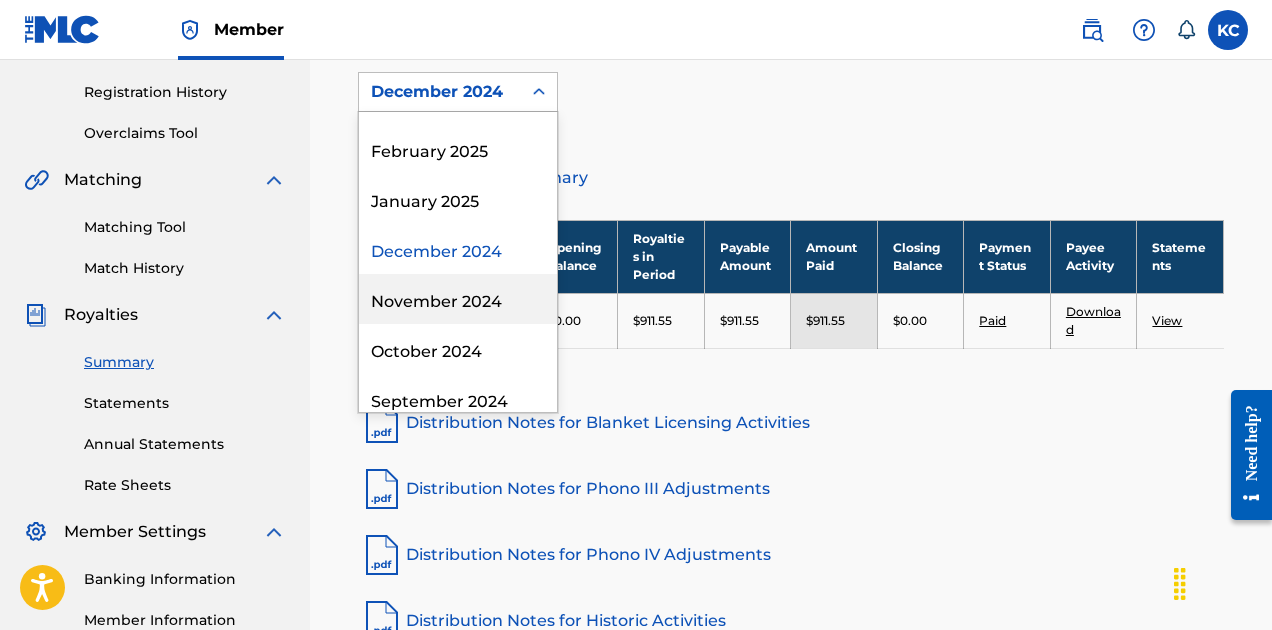 click on "November 2024" at bounding box center (458, 299) 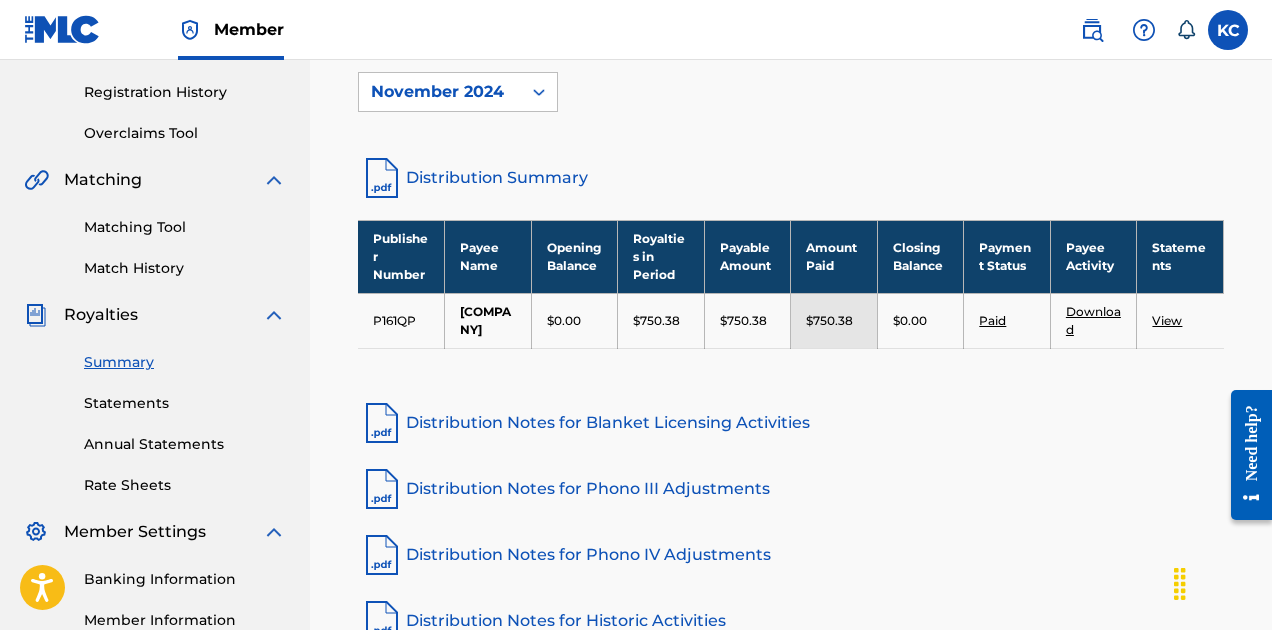 click on "Distribution Summary" at bounding box center (791, 178) 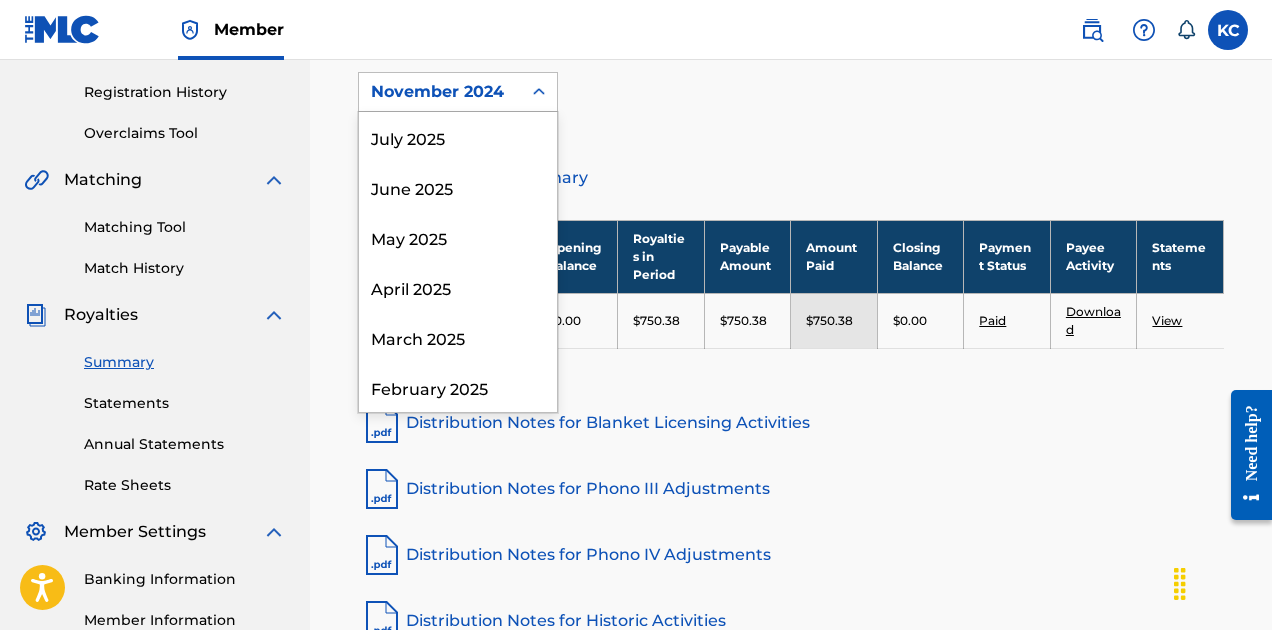 click on "November 2024" at bounding box center [440, 92] 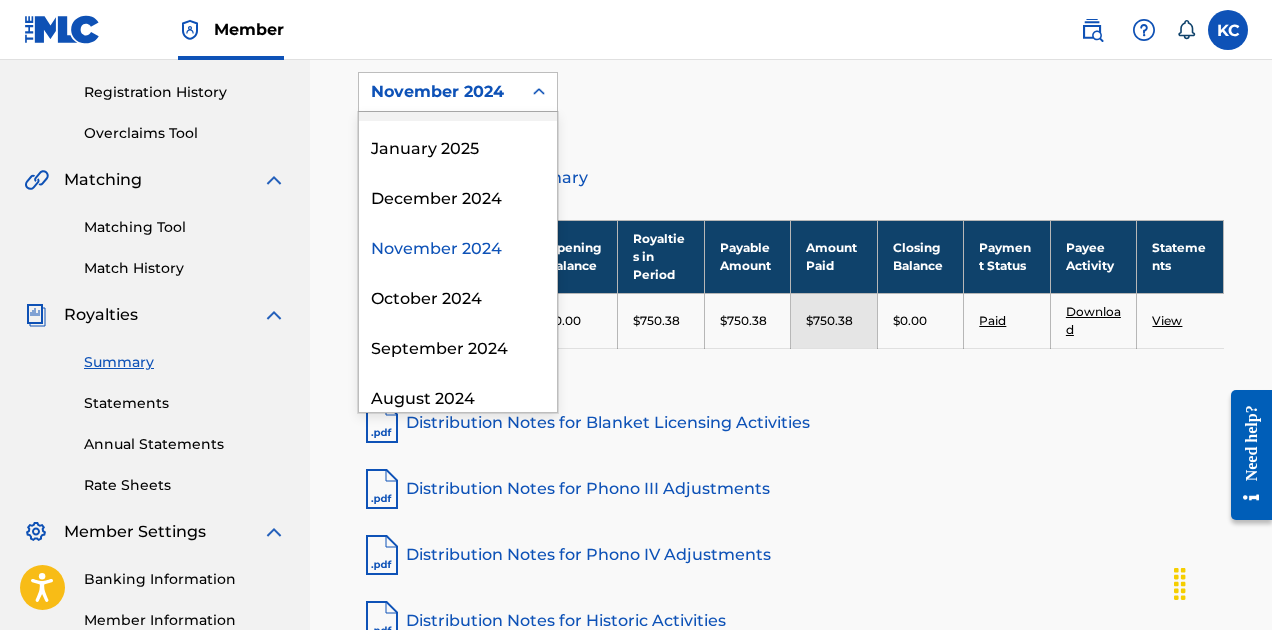 scroll, scrollTop: 292, scrollLeft: 0, axis: vertical 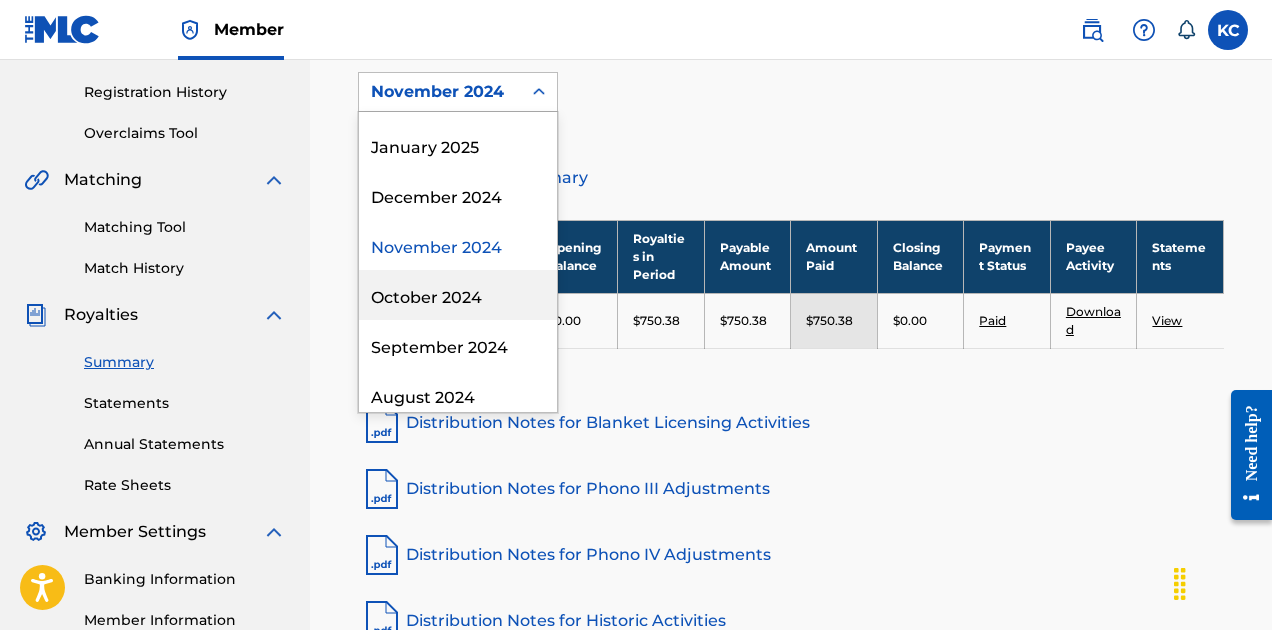 click on "October 2024" at bounding box center (458, 295) 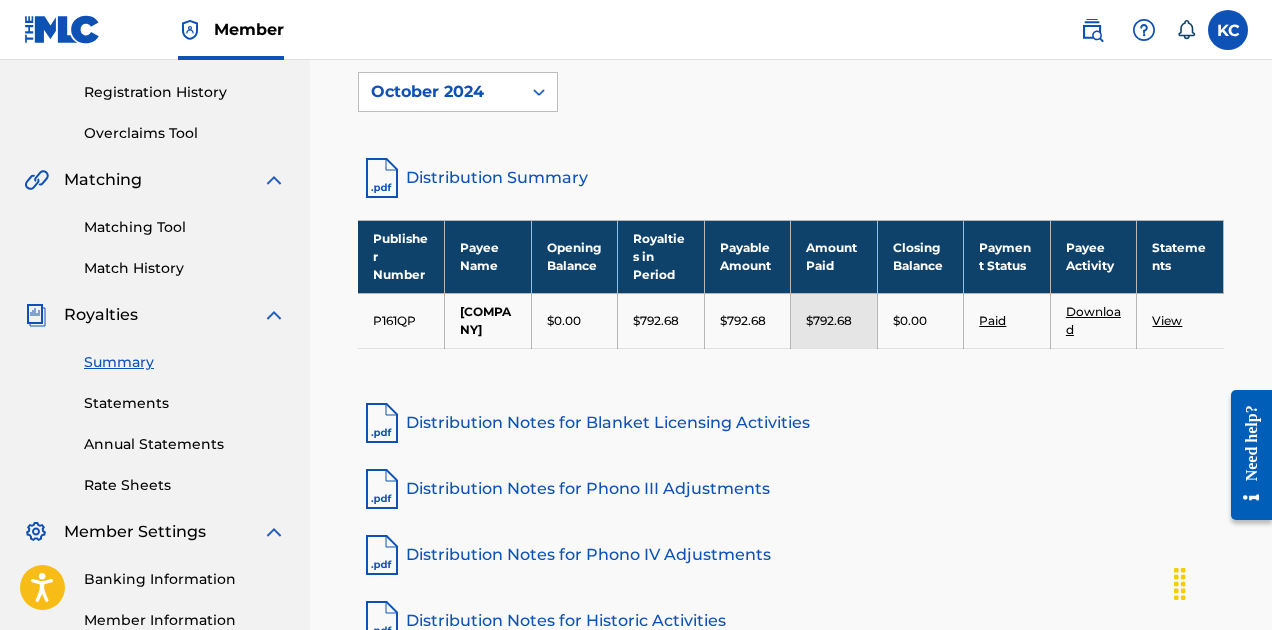 click on "Distribution Summary" at bounding box center [791, 178] 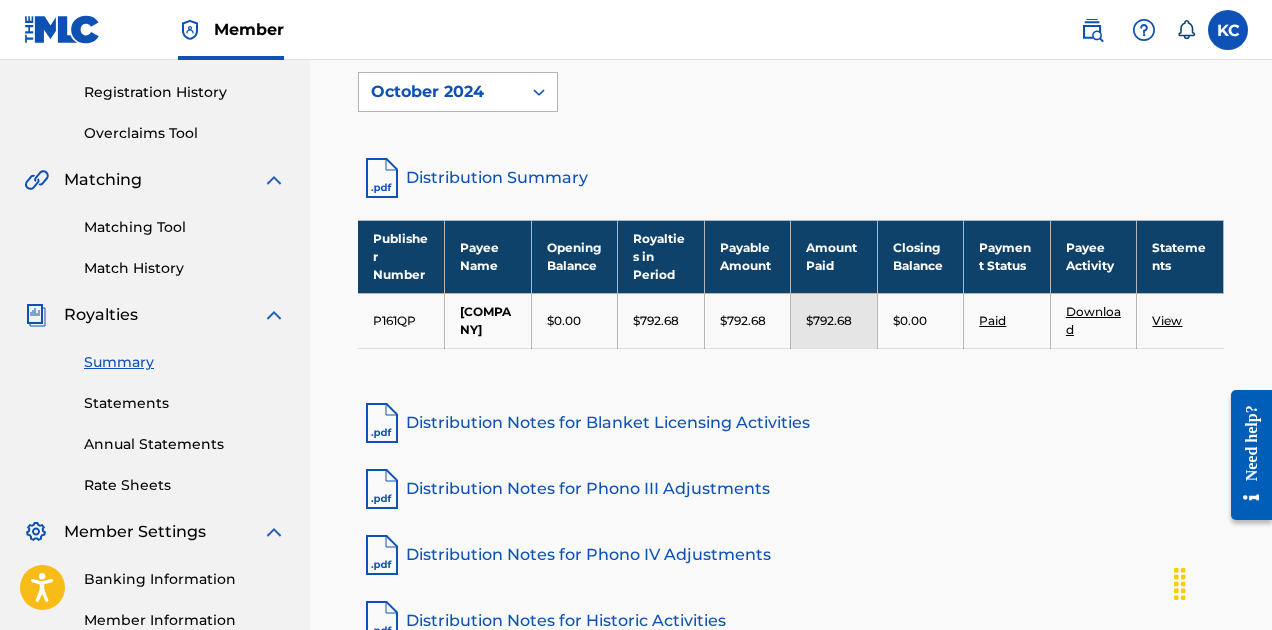 click on "October 2024" at bounding box center [440, 92] 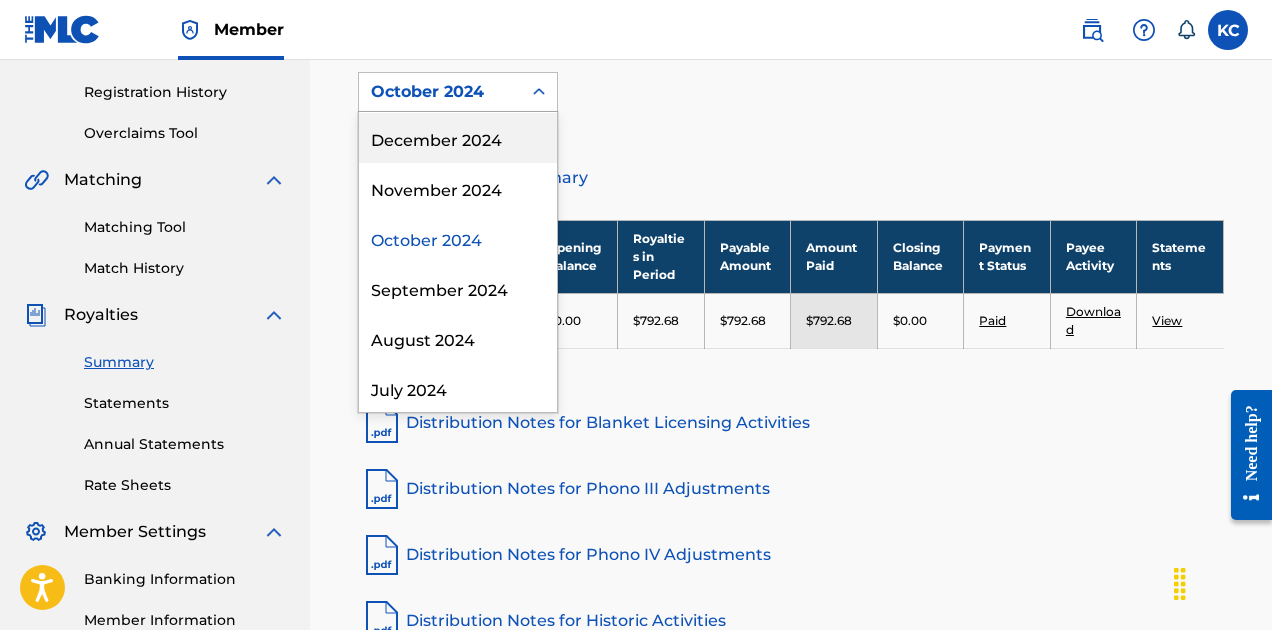 scroll, scrollTop: 352, scrollLeft: 0, axis: vertical 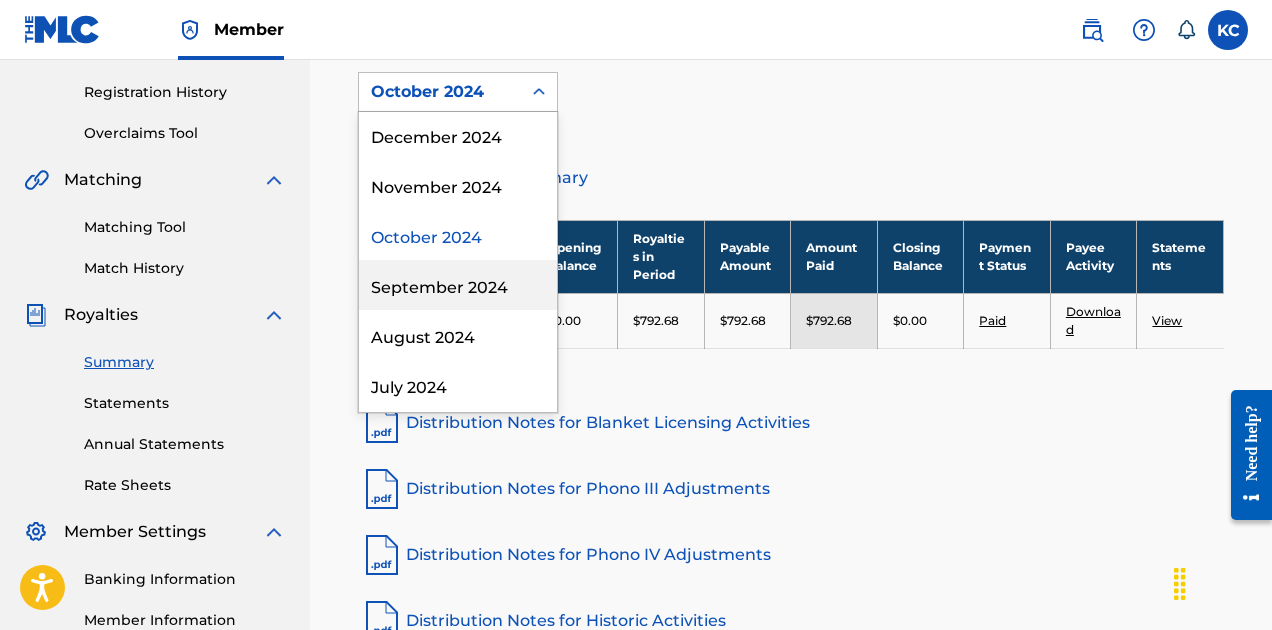 click on "September 2024" at bounding box center (458, 285) 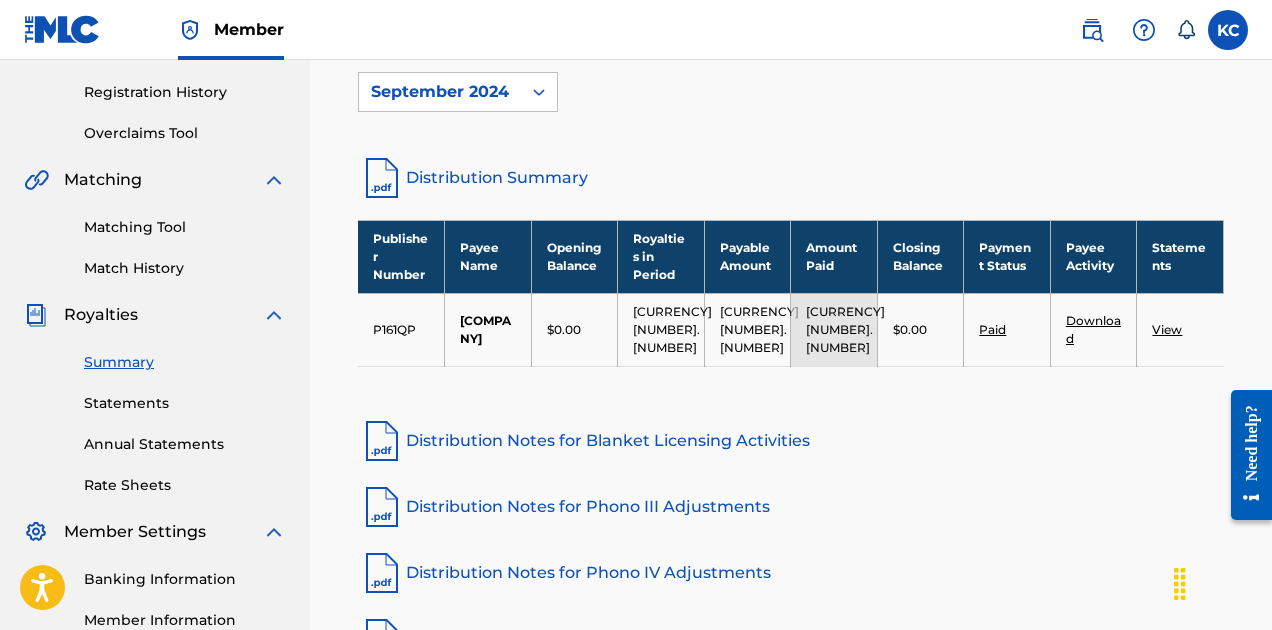 click on "Distribution Summary" at bounding box center [791, 178] 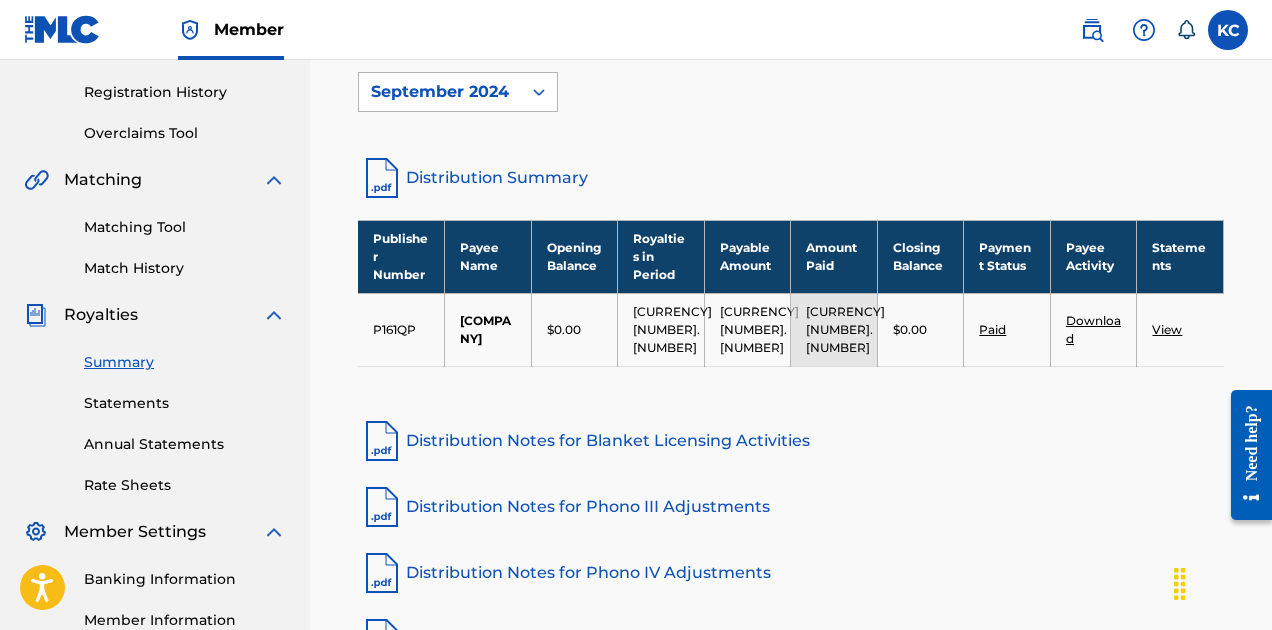 click on "September 2024" at bounding box center (440, 92) 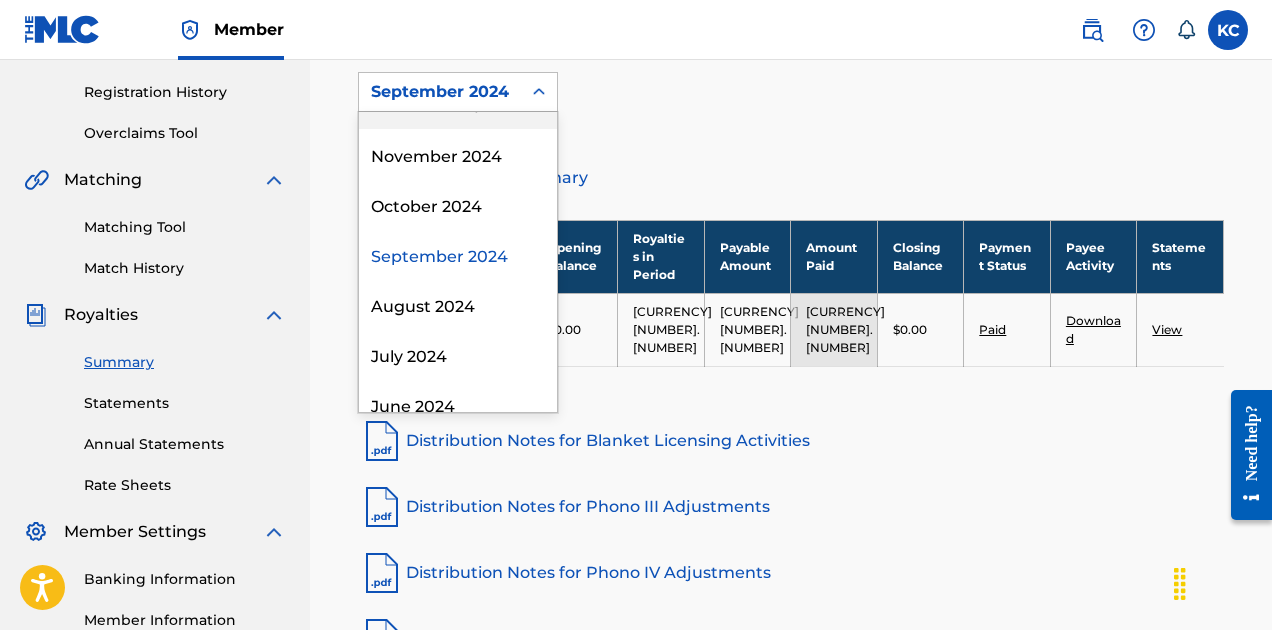 scroll, scrollTop: 388, scrollLeft: 0, axis: vertical 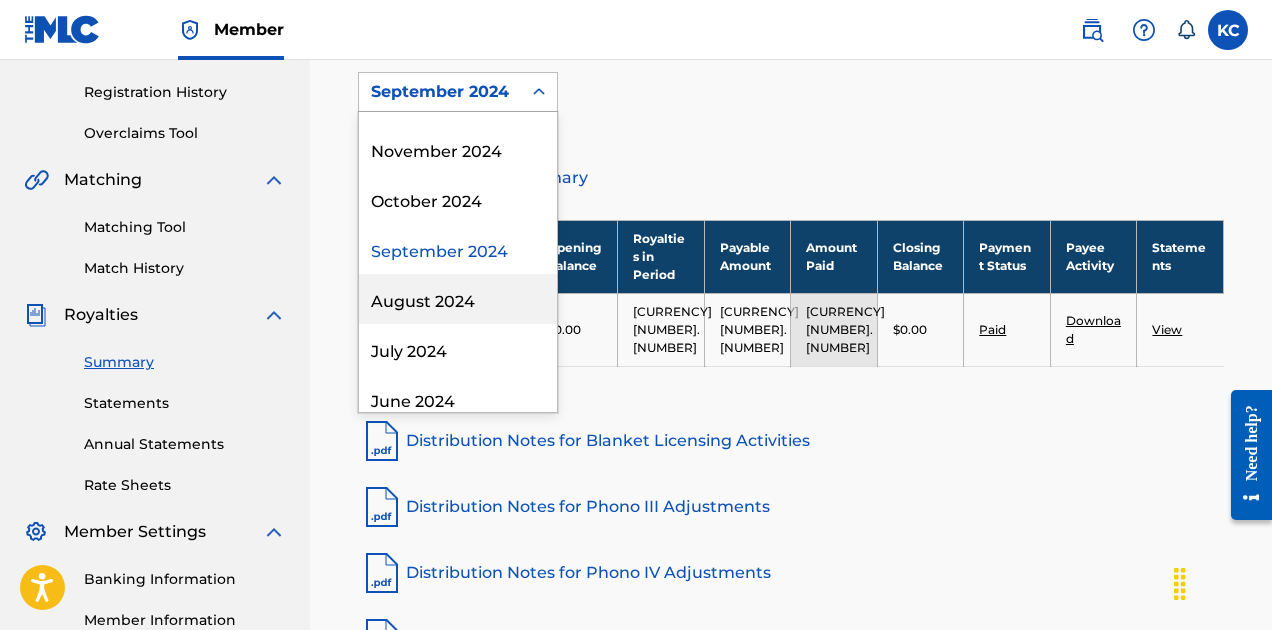 click on "August 2024" at bounding box center (458, 299) 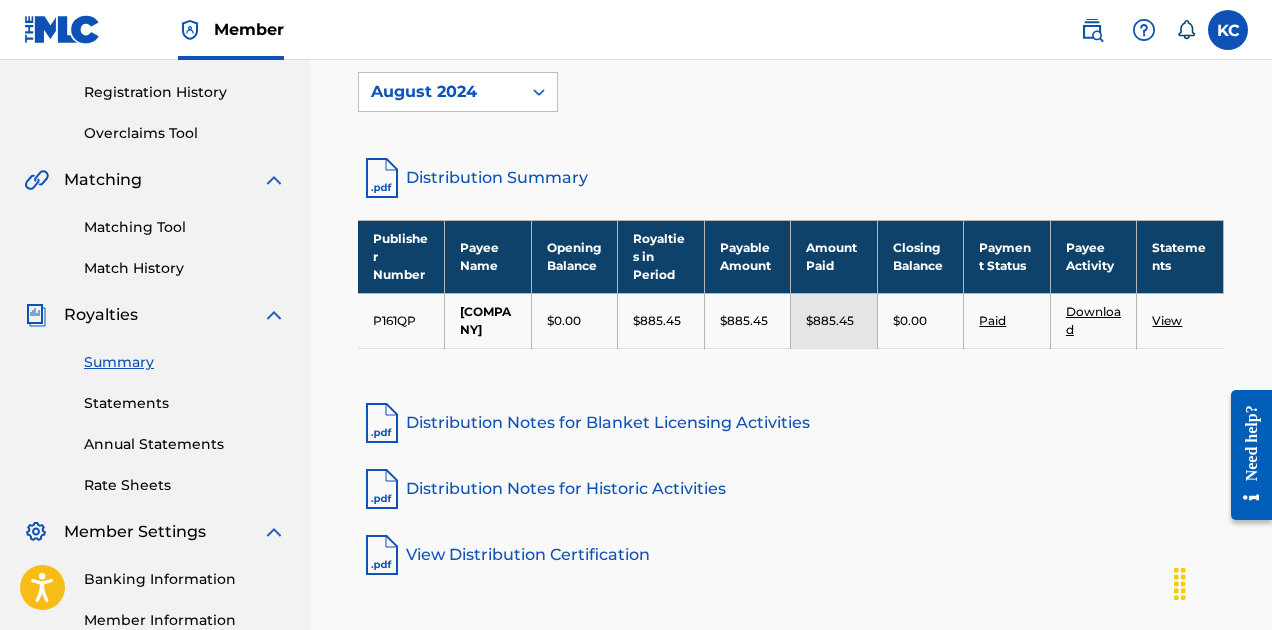 click on "Distribution Summary" at bounding box center (791, 178) 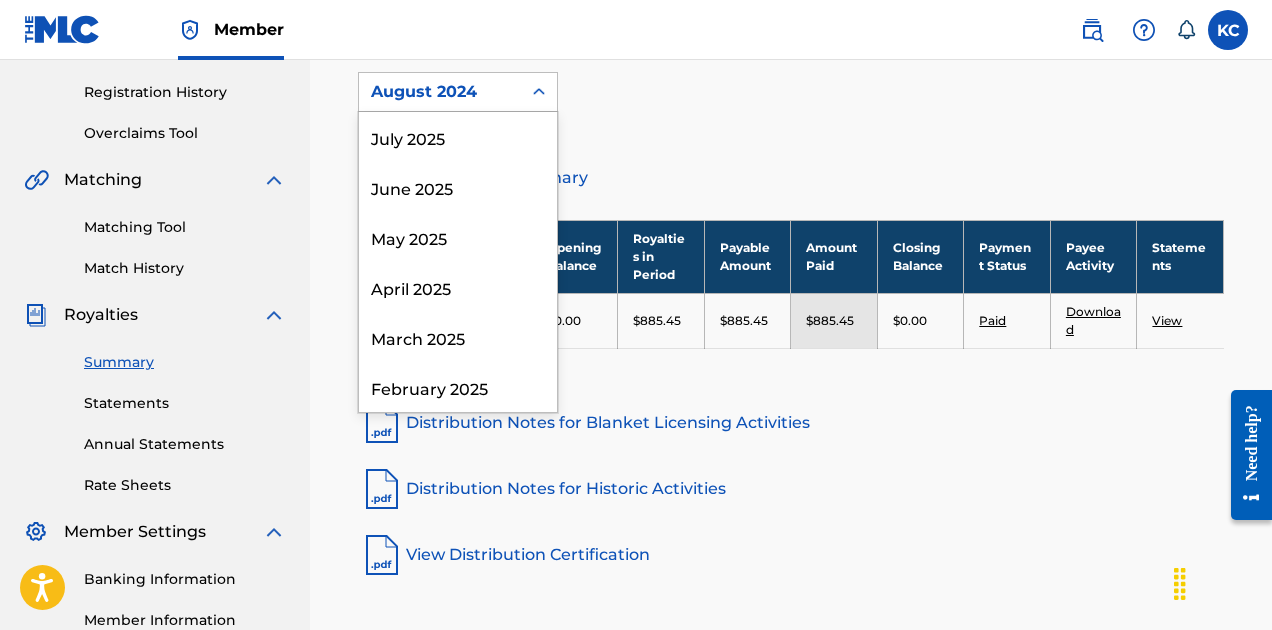 click on "August 2024" at bounding box center [440, 92] 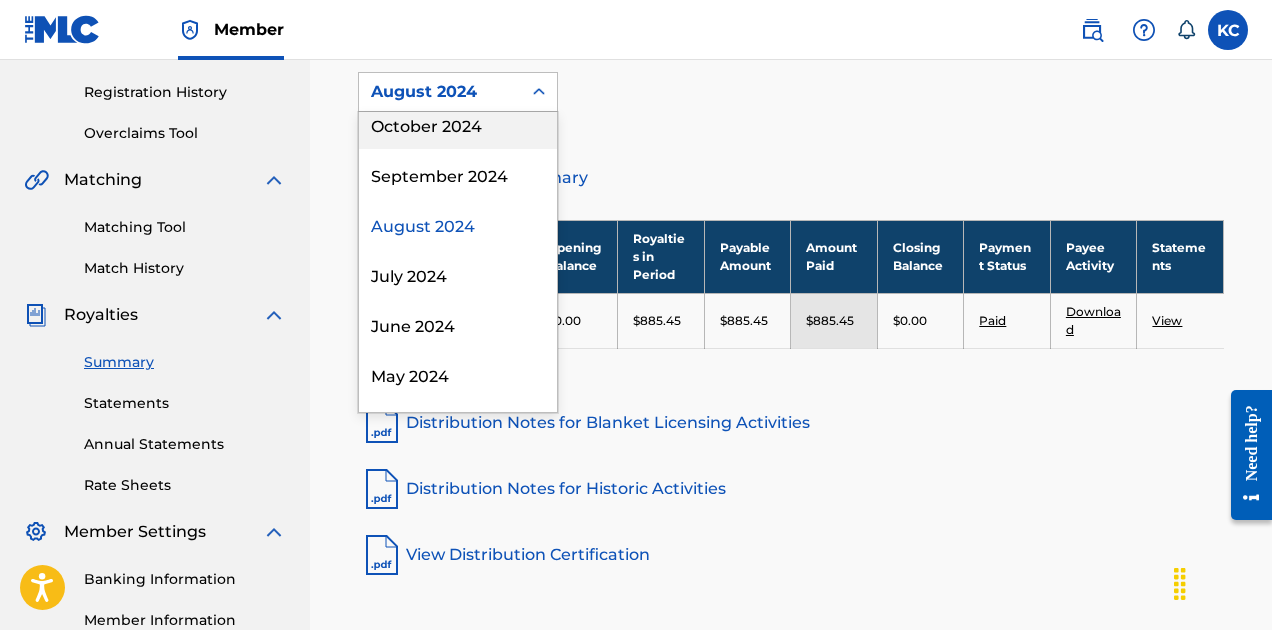 scroll, scrollTop: 462, scrollLeft: 0, axis: vertical 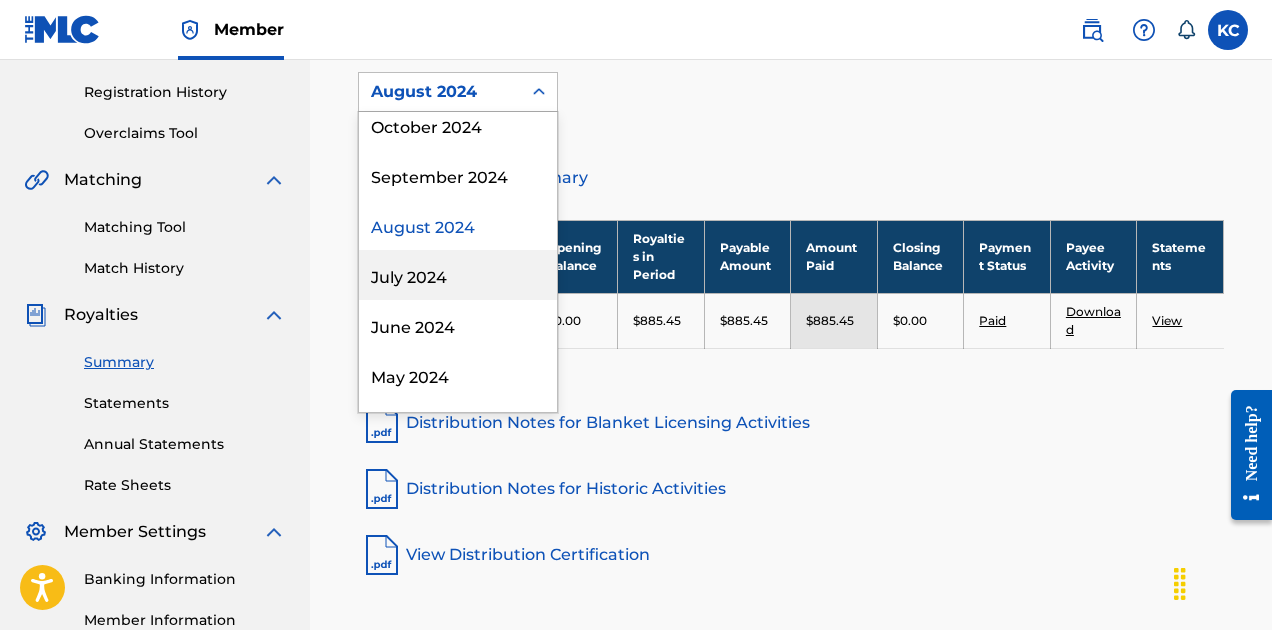 click on "July 2024" at bounding box center [458, 275] 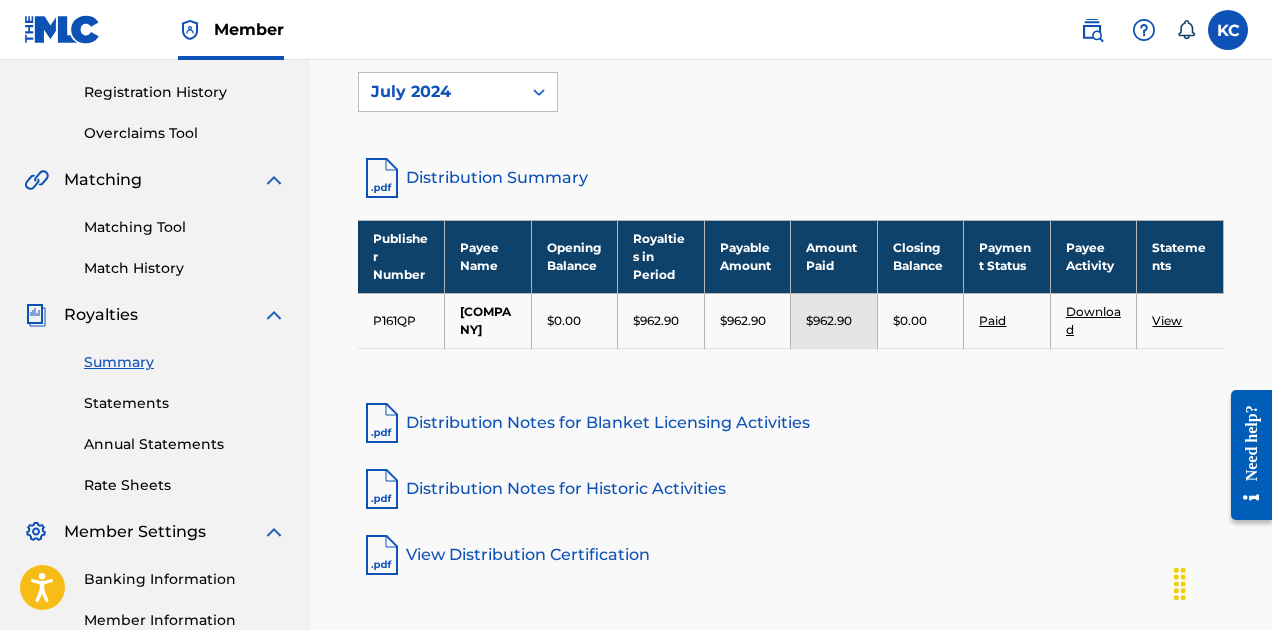 click on "Distribution Summary" at bounding box center (791, 178) 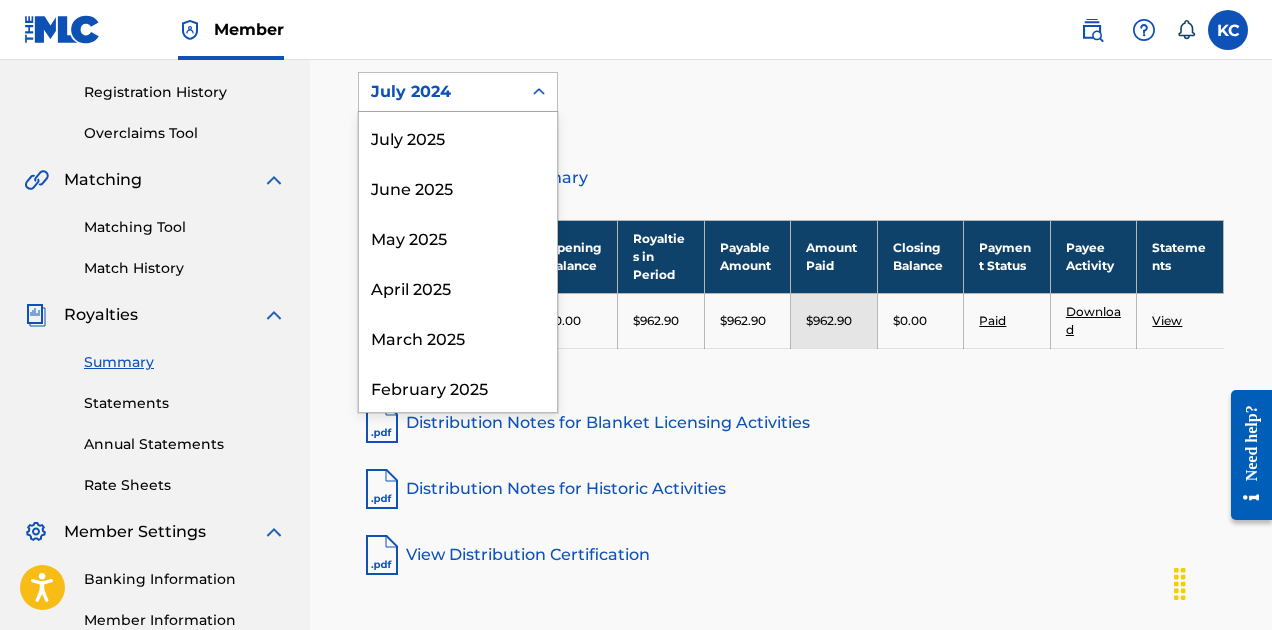 click on "July 2024" at bounding box center (440, 92) 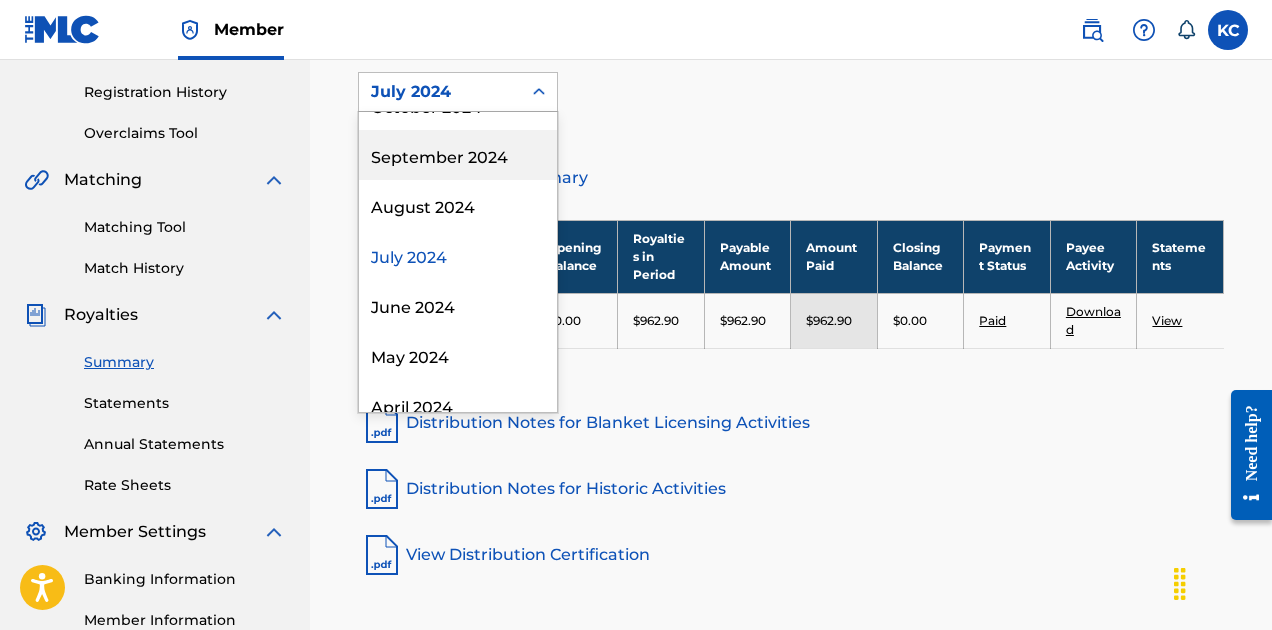 scroll, scrollTop: 514, scrollLeft: 0, axis: vertical 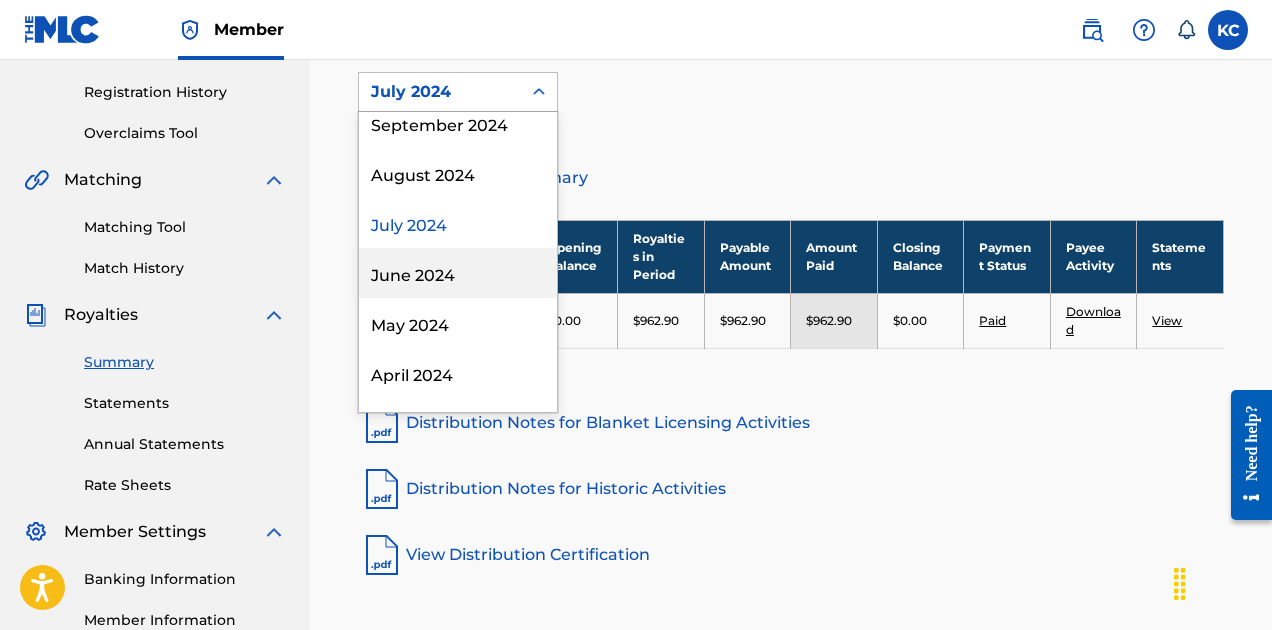 click on "June 2024" at bounding box center (458, 273) 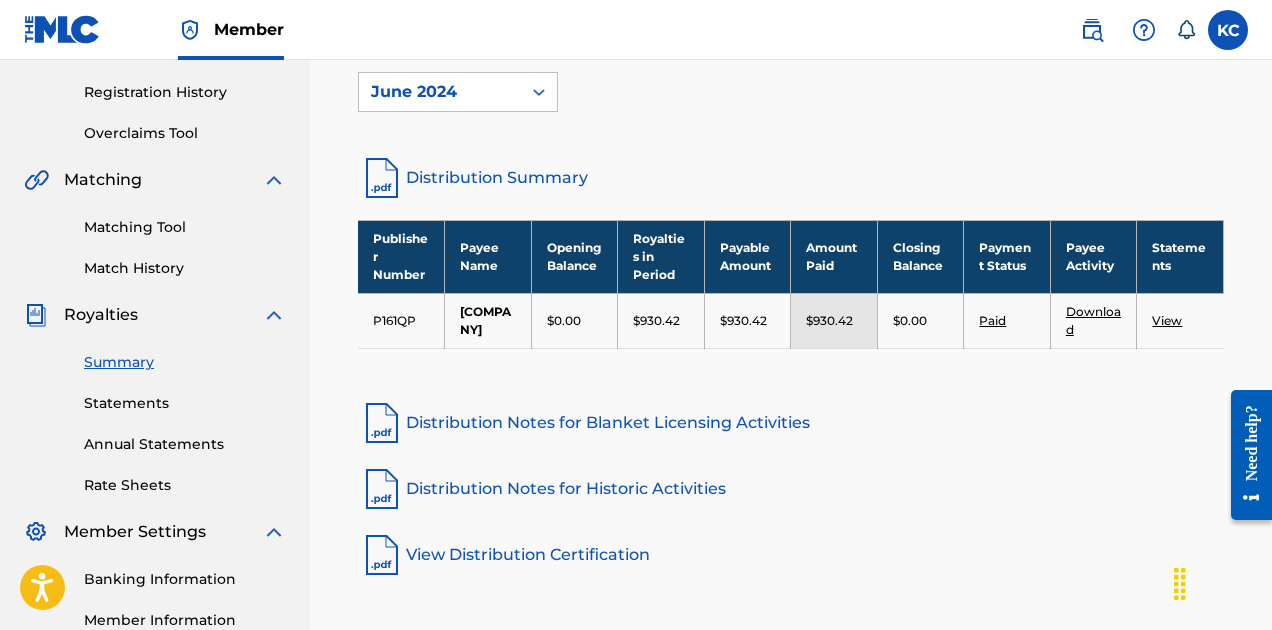 click on "Distribution Summary" at bounding box center [791, 178] 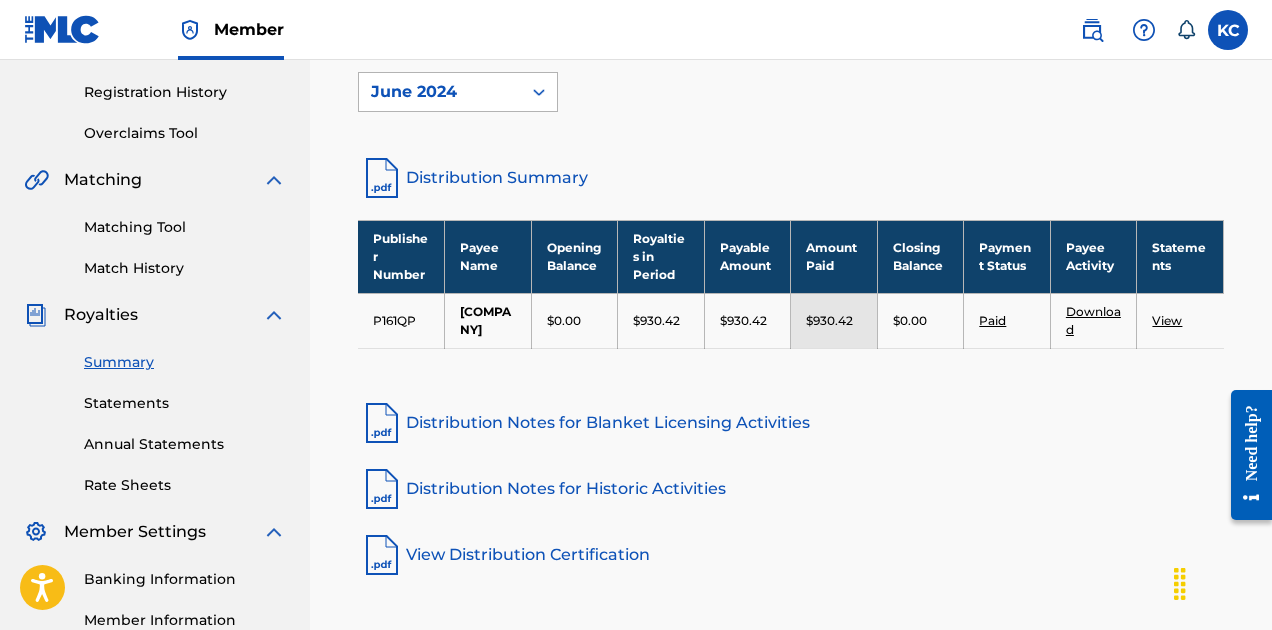 click on "June 2024" at bounding box center [440, 92] 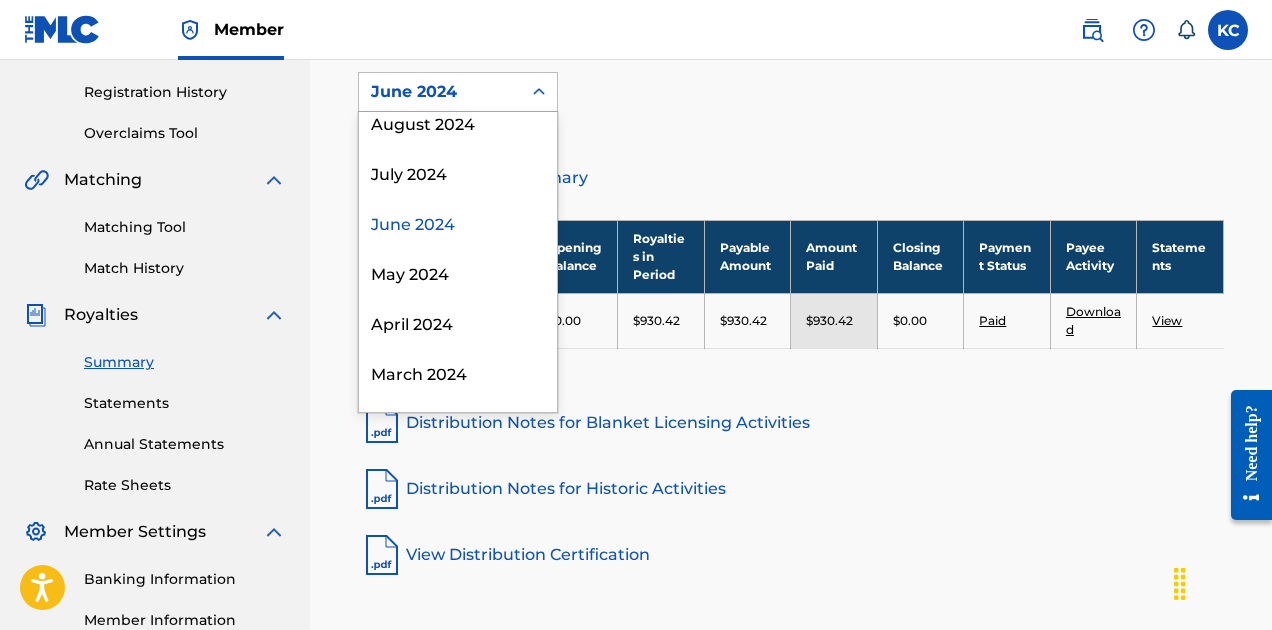 scroll, scrollTop: 567, scrollLeft: 0, axis: vertical 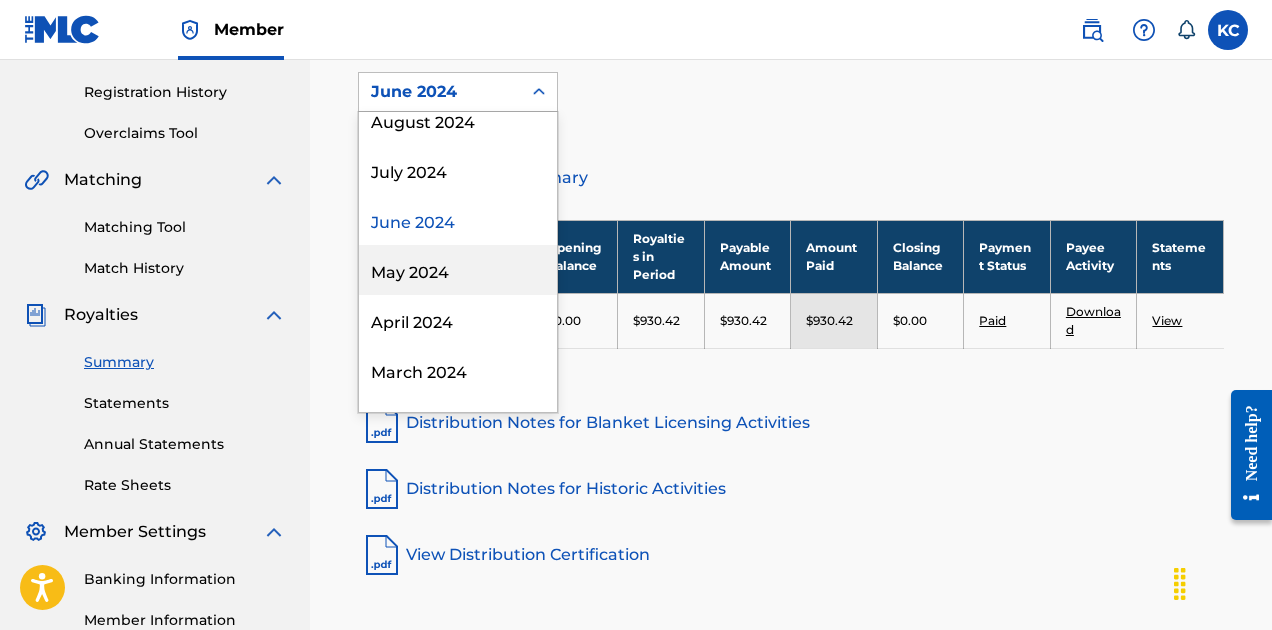 click on "May 2024" at bounding box center [458, 270] 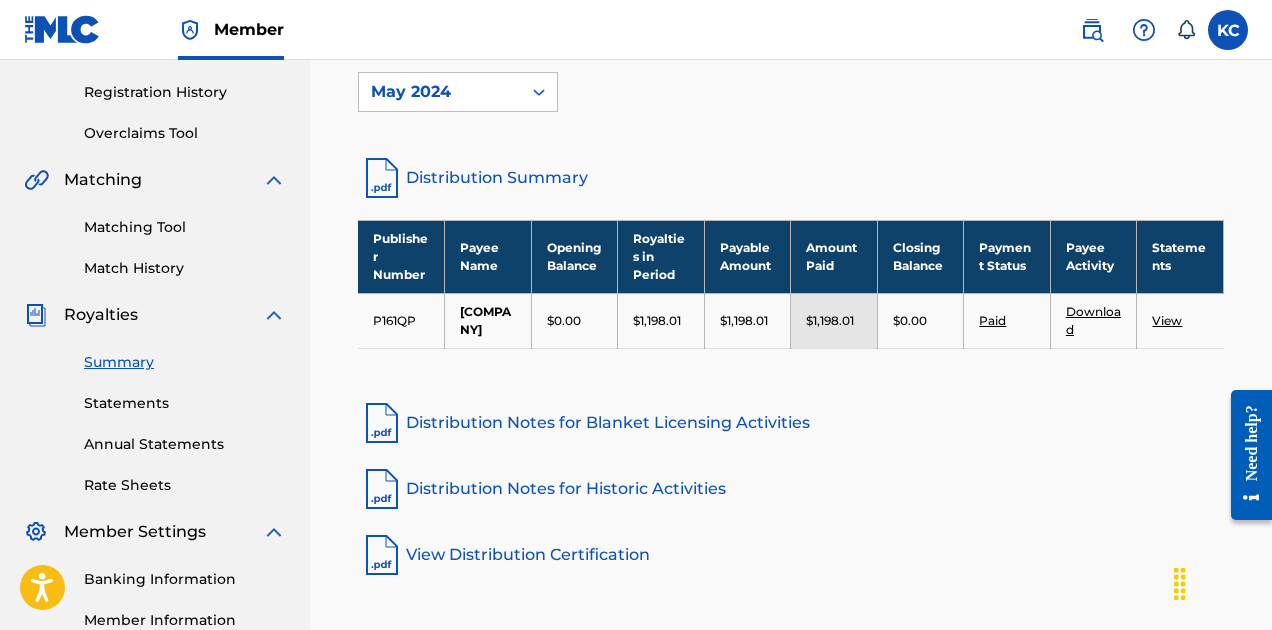 click on "Distribution Summary" at bounding box center (791, 178) 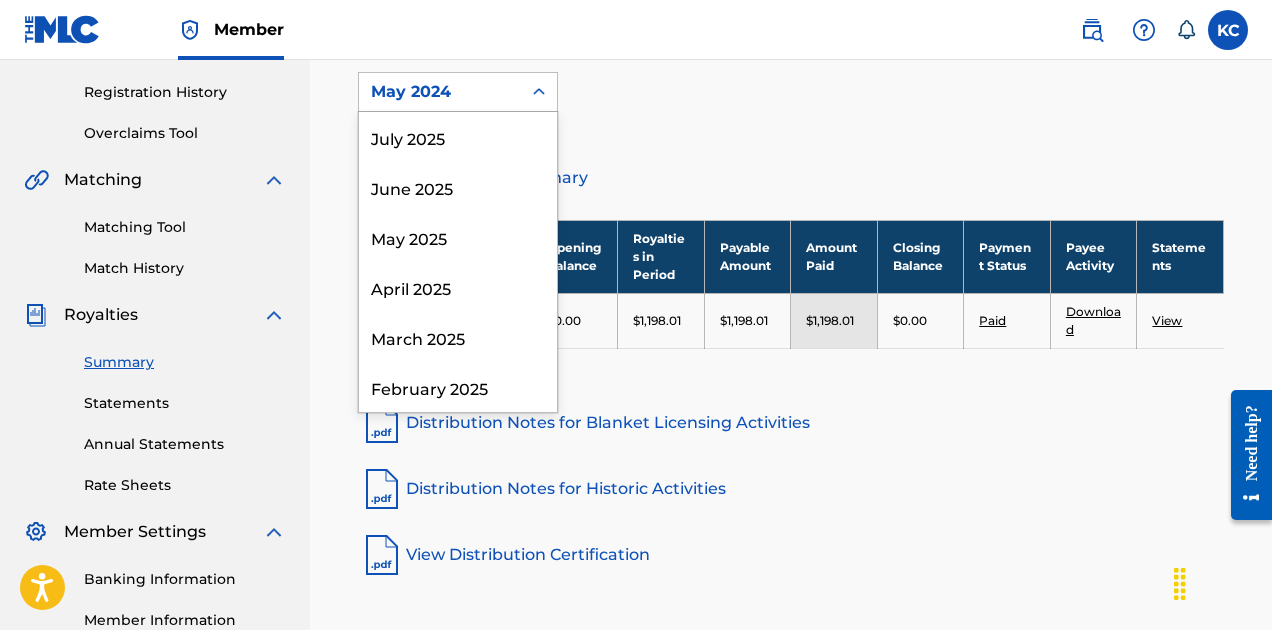 click on "May 2024" at bounding box center [440, 92] 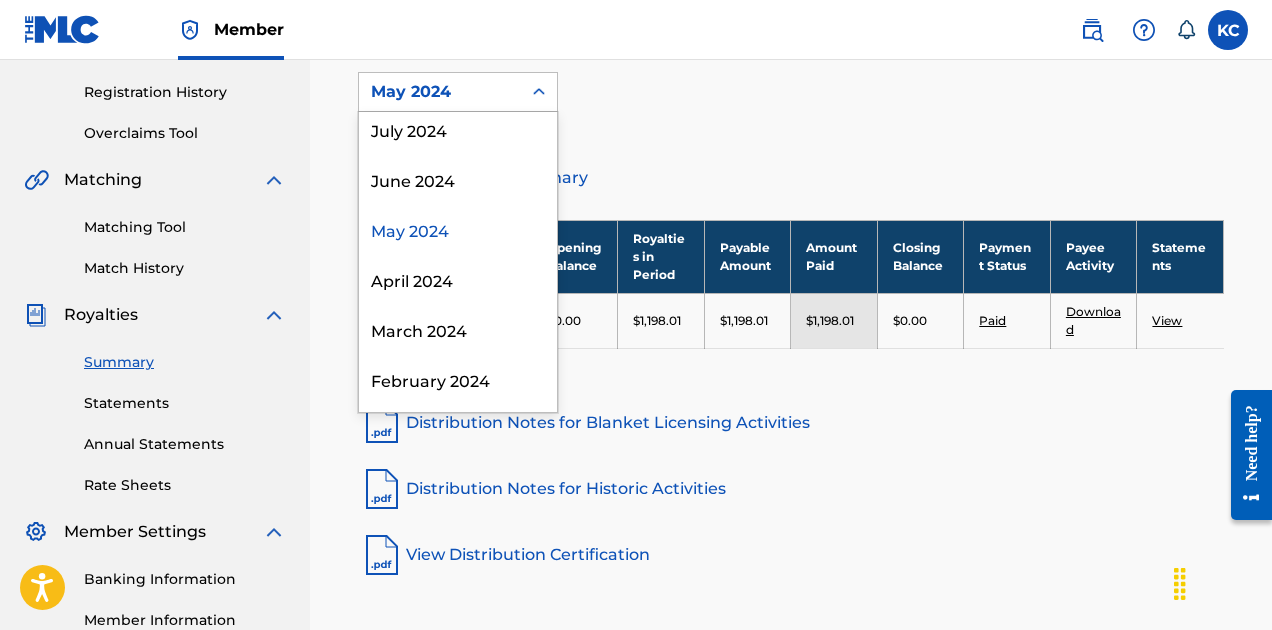 scroll, scrollTop: 605, scrollLeft: 0, axis: vertical 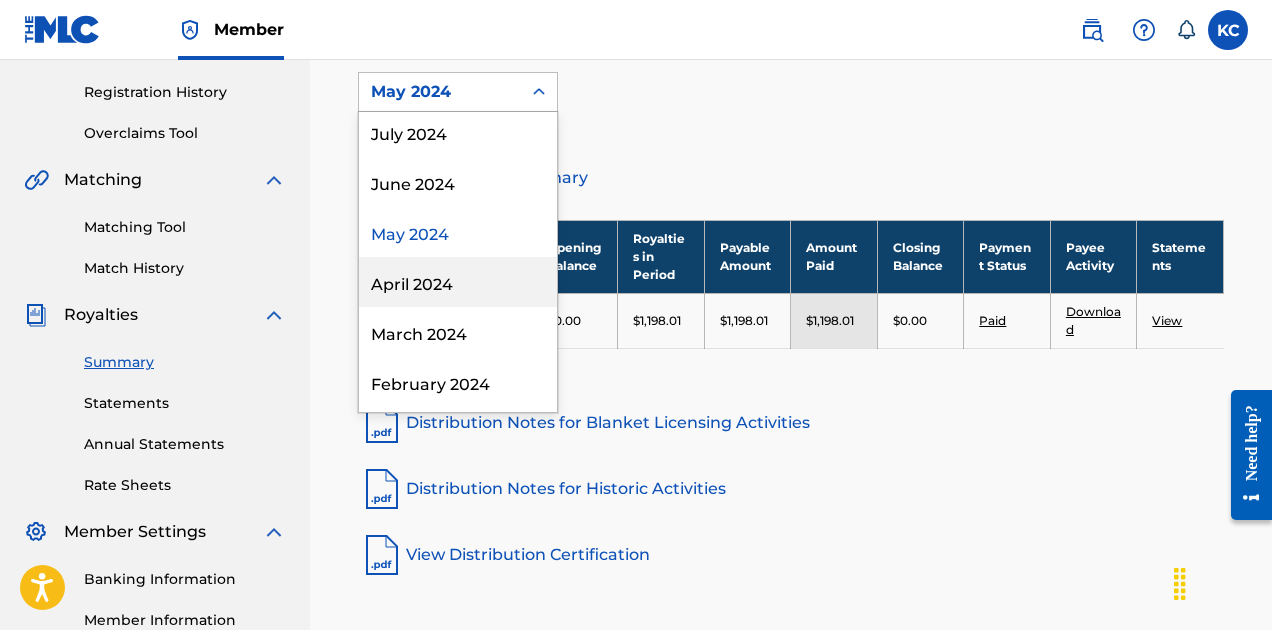click on "April 2024" at bounding box center [458, 282] 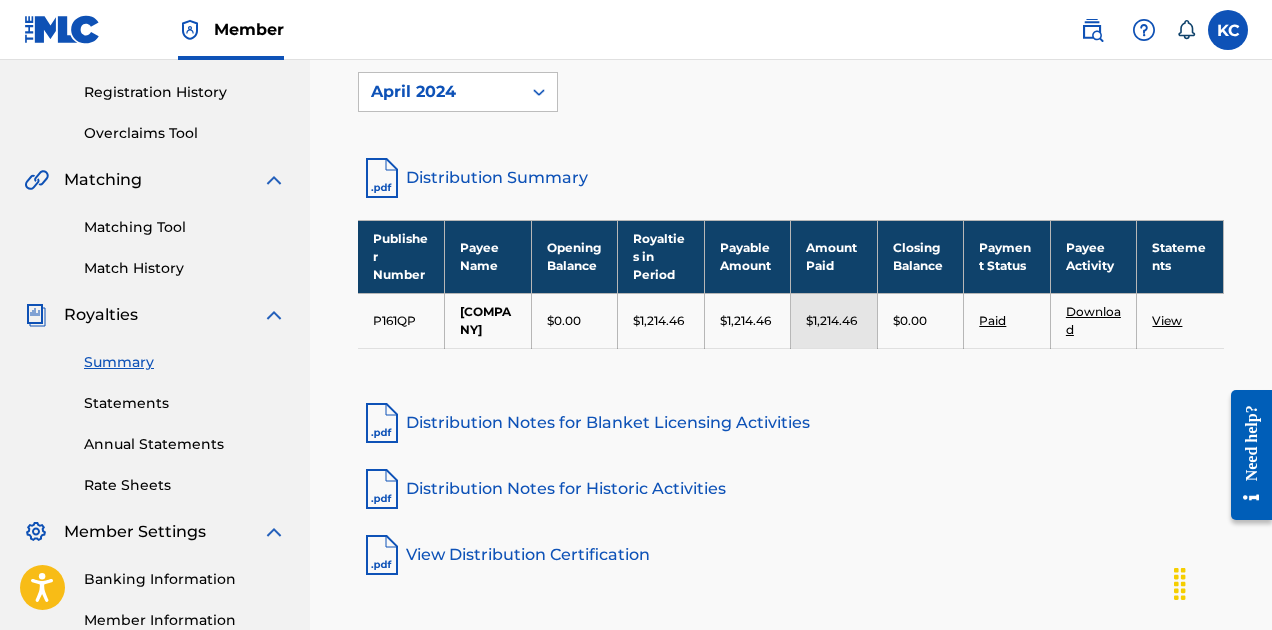 click on "Distribution Summary" at bounding box center [791, 178] 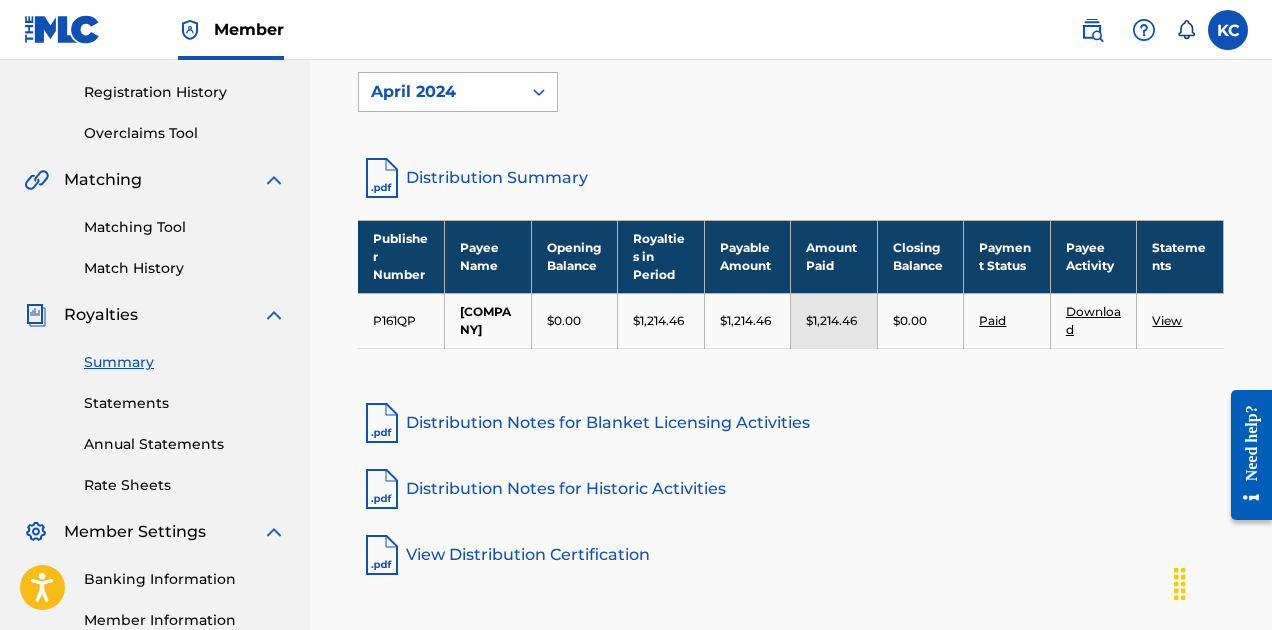 click on "April 2024" at bounding box center (440, 92) 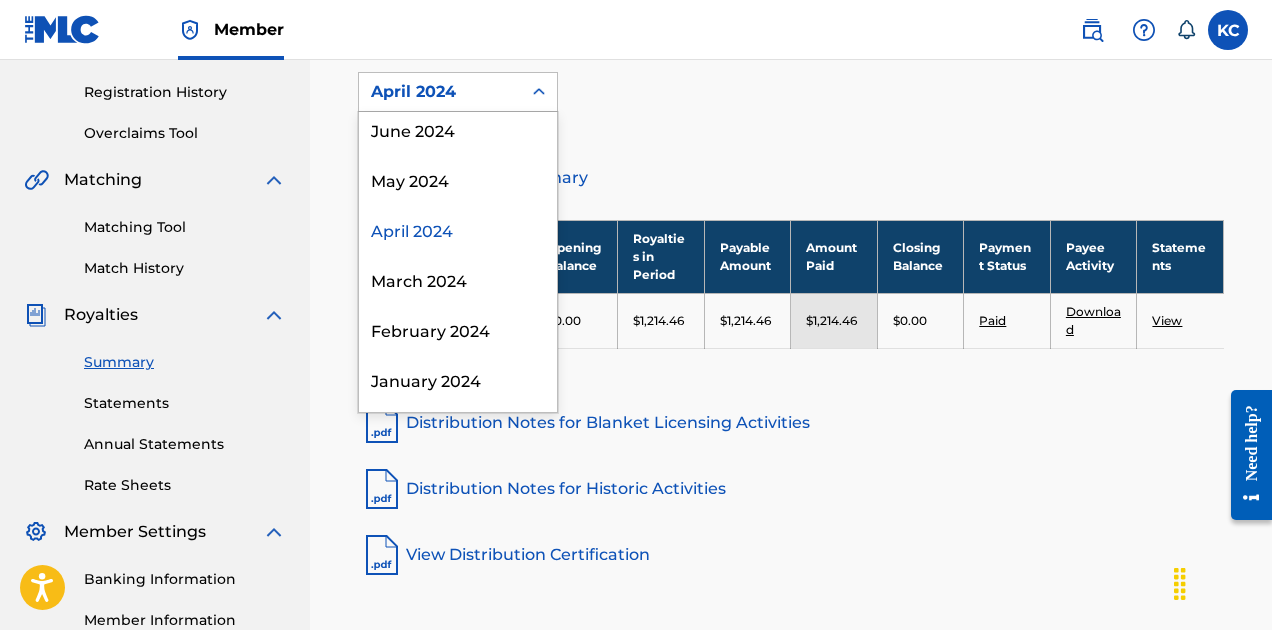 scroll, scrollTop: 659, scrollLeft: 0, axis: vertical 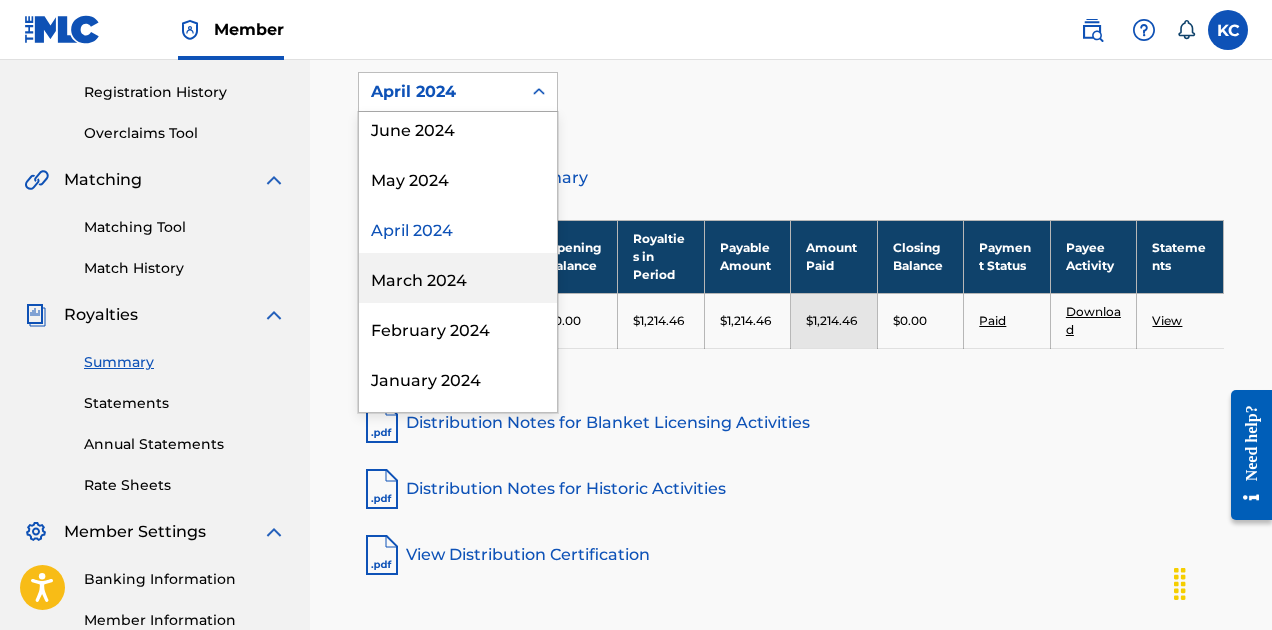 click on "March 2024" at bounding box center (458, 278) 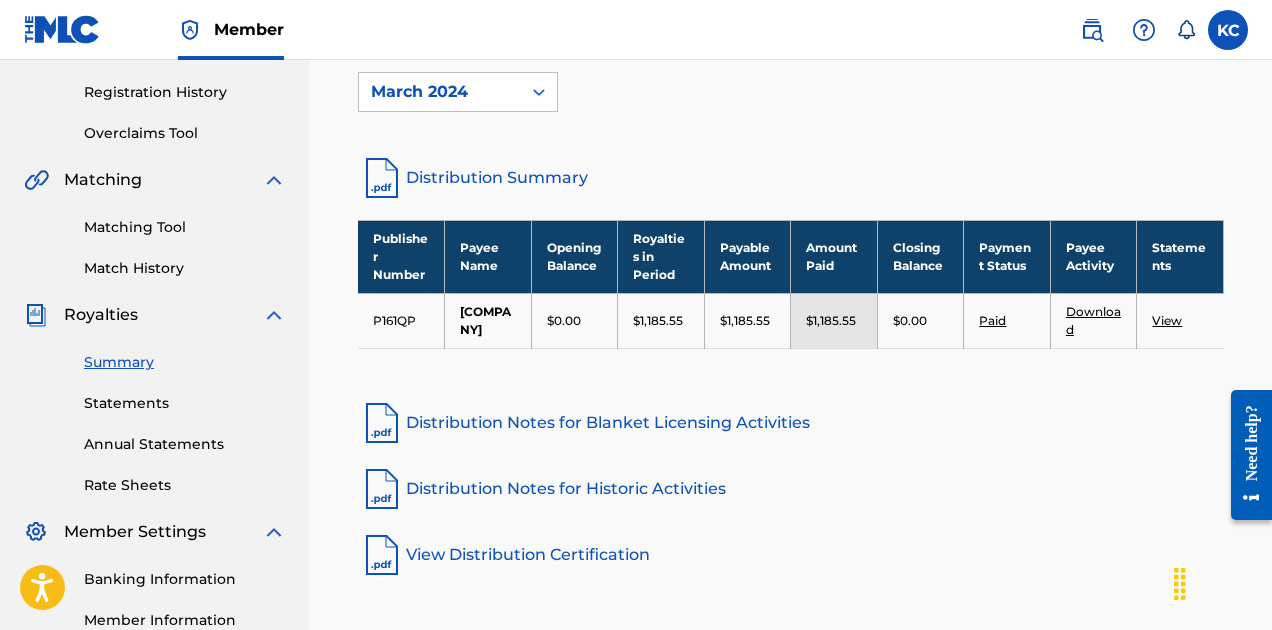 click on "Distribution Summary" at bounding box center [791, 178] 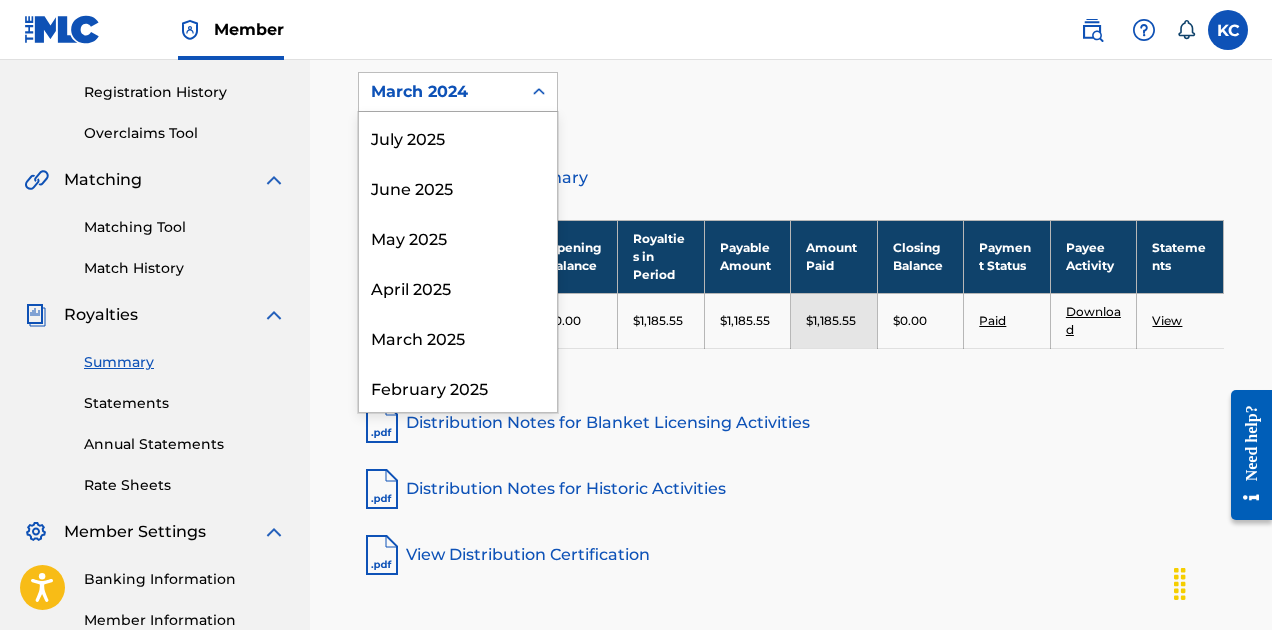 click on "March 2024" at bounding box center [440, 92] 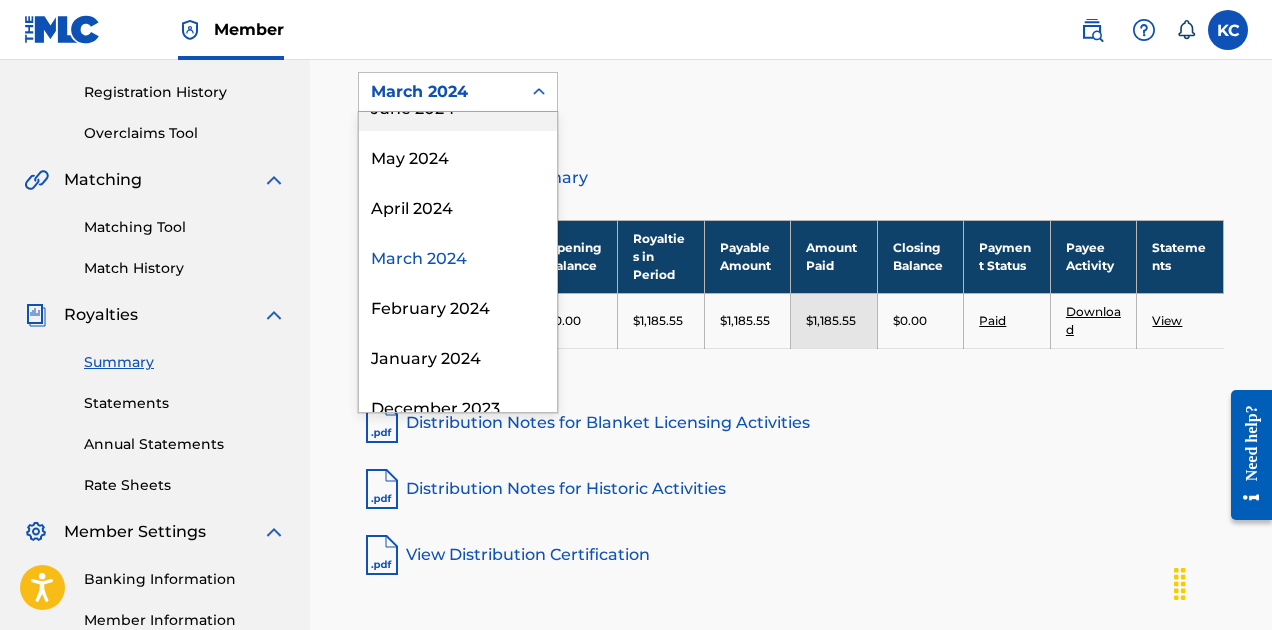 scroll, scrollTop: 683, scrollLeft: 0, axis: vertical 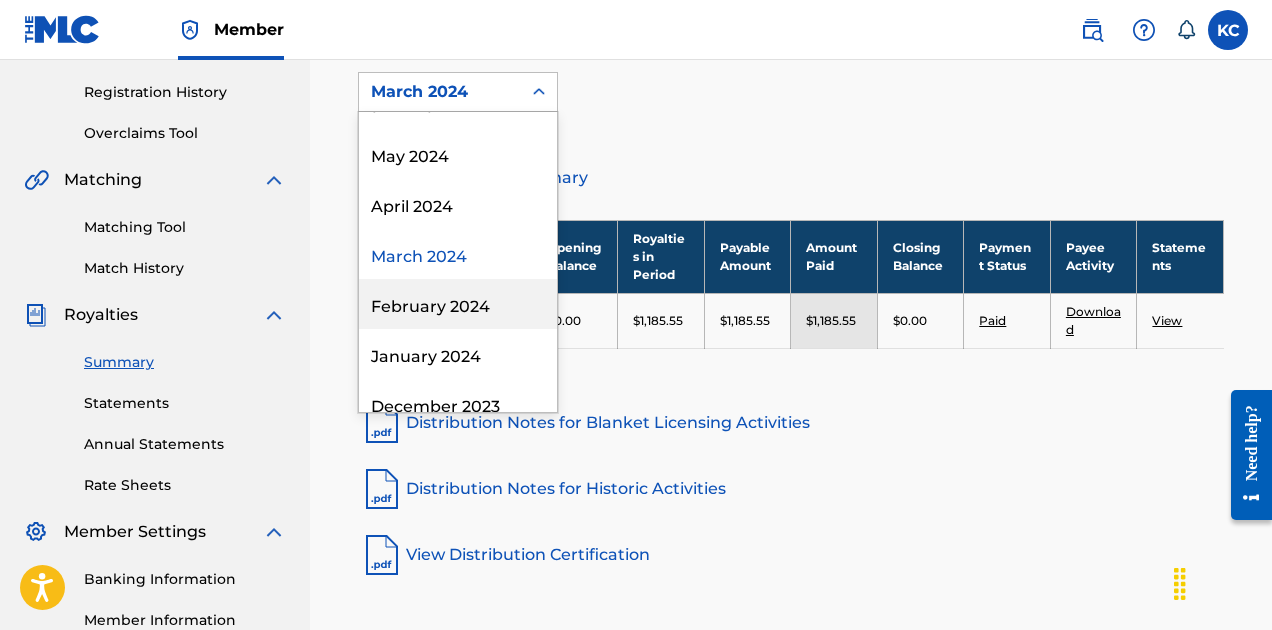 click on "February 2024" at bounding box center [458, 304] 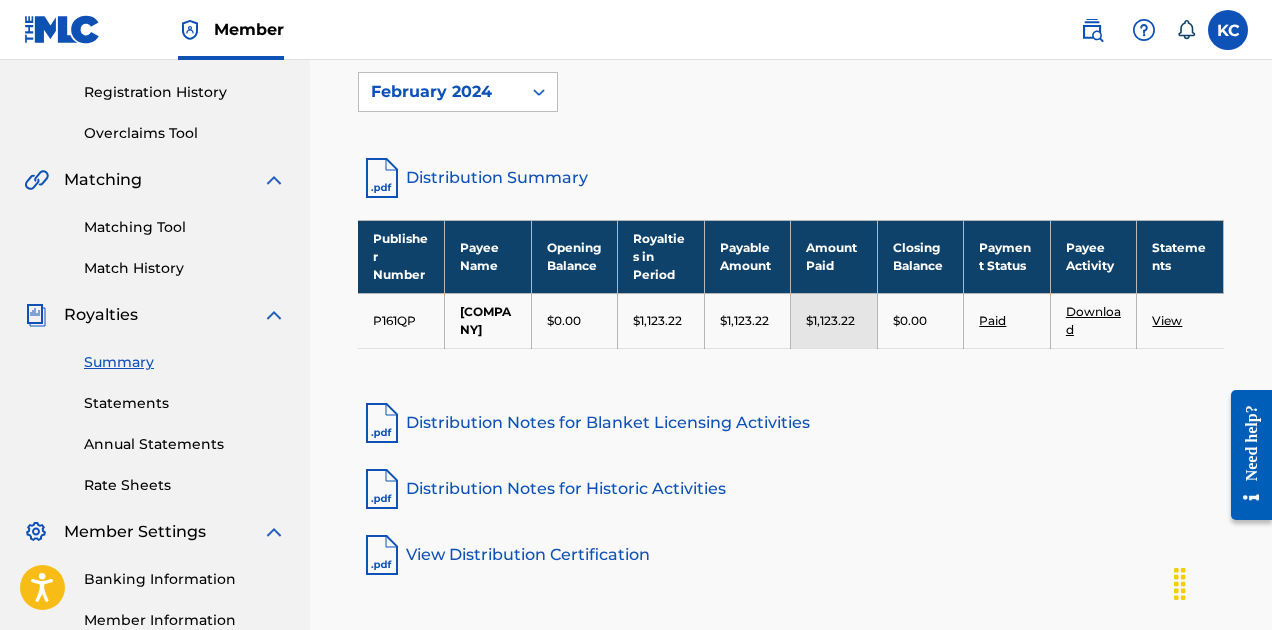 click on "Distribution Summary" at bounding box center [791, 178] 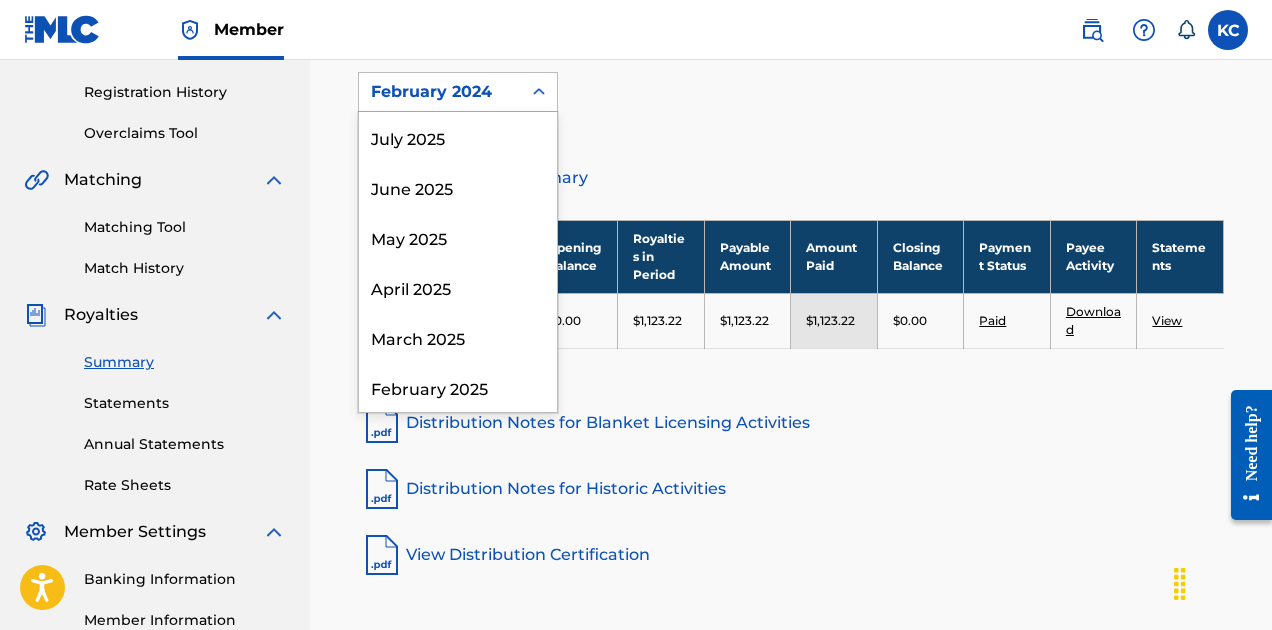 click on "February 2024" at bounding box center [440, 92] 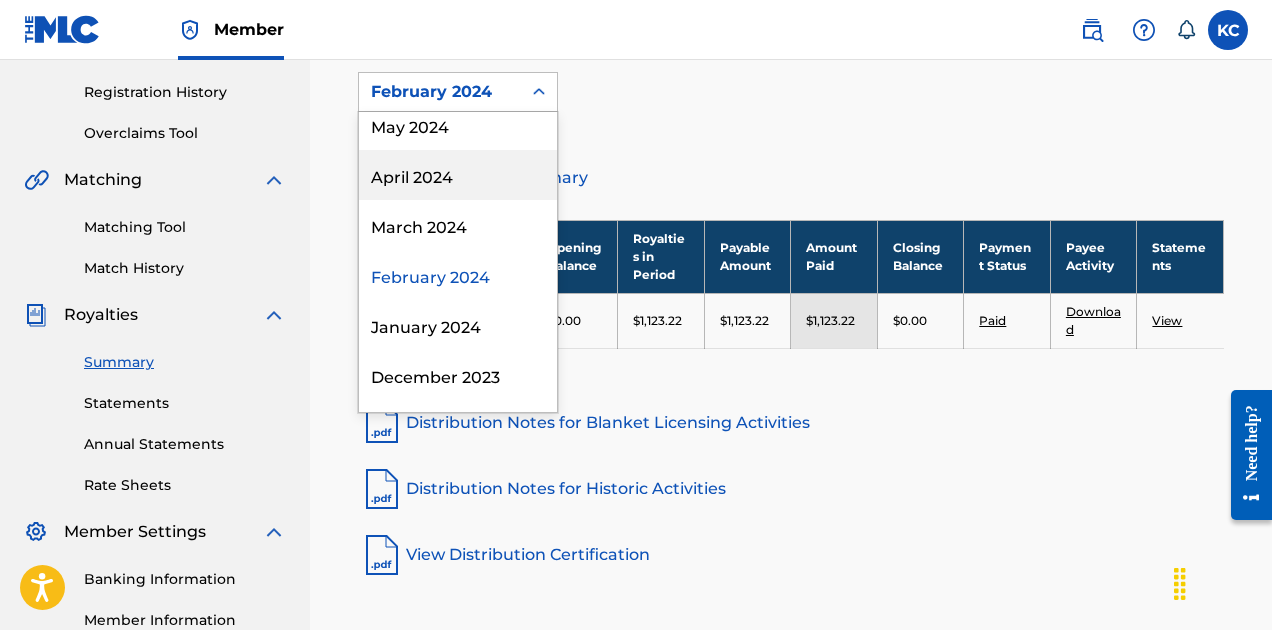 scroll, scrollTop: 735, scrollLeft: 0, axis: vertical 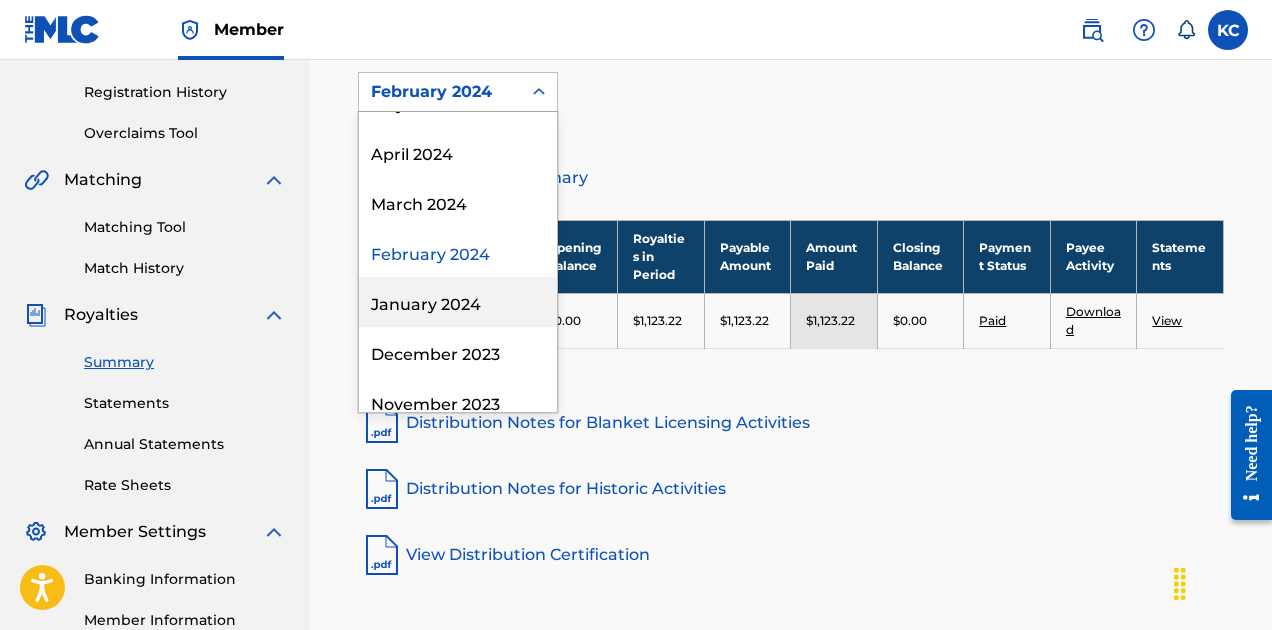 click on "January 2024" at bounding box center [458, 302] 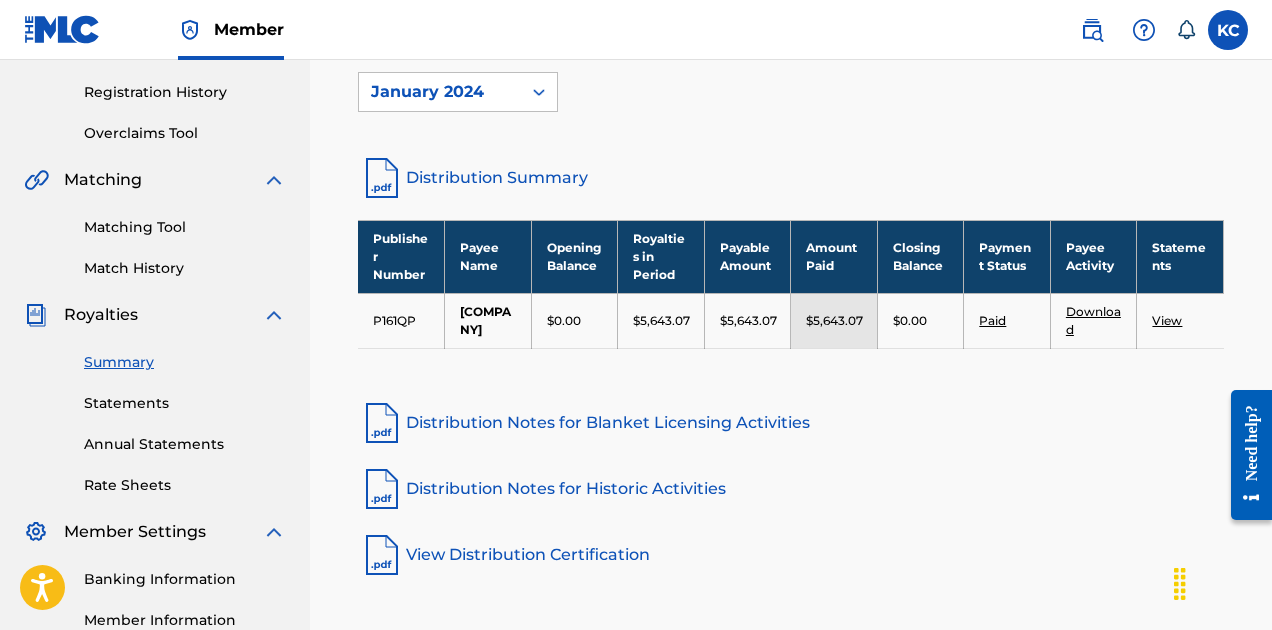 click on "Distribution Summary" at bounding box center [791, 178] 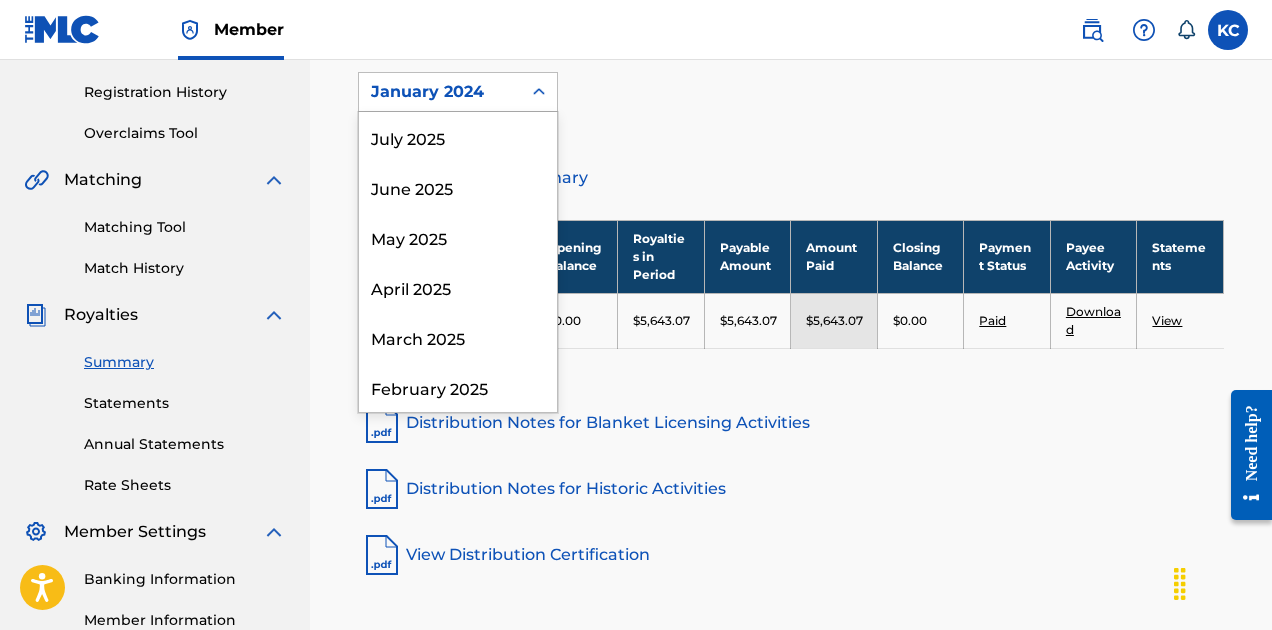 click on "January 2024" at bounding box center (440, 92) 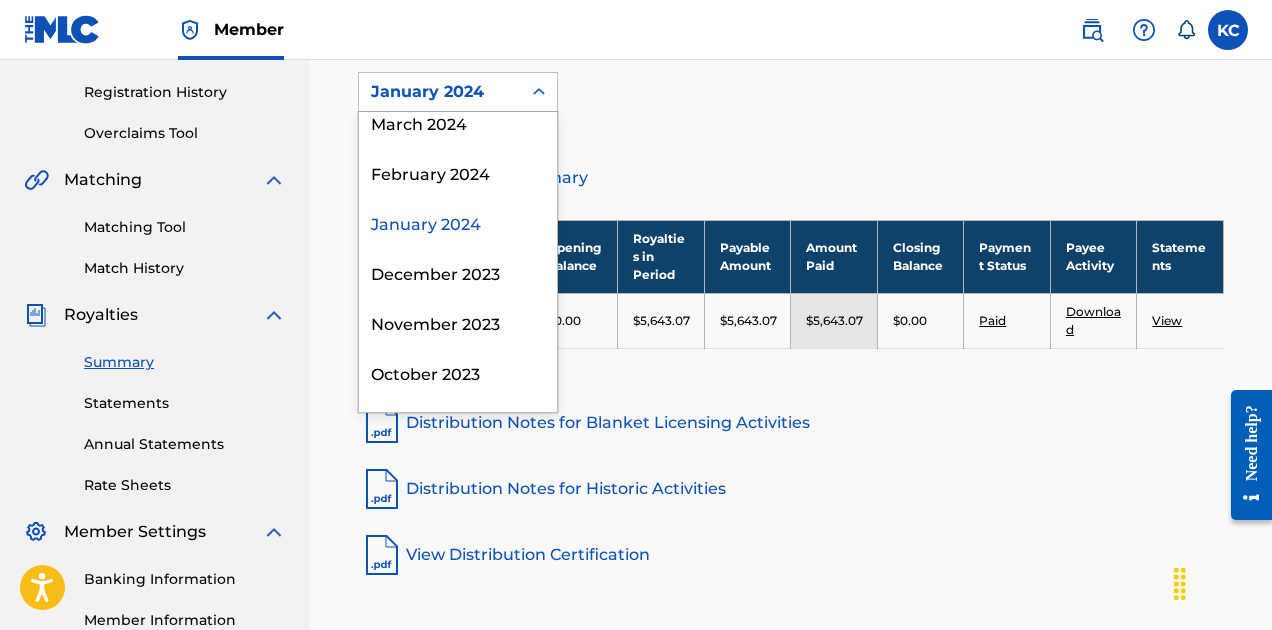 scroll, scrollTop: 818, scrollLeft: 0, axis: vertical 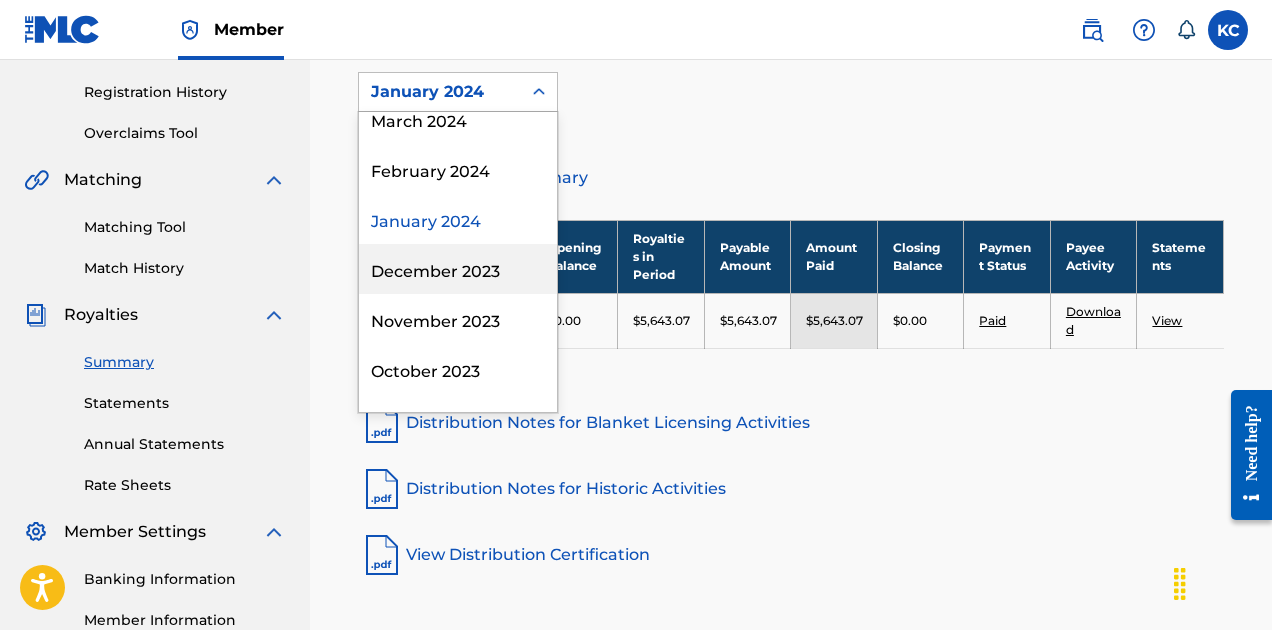 click on "December 2023" at bounding box center (458, 269) 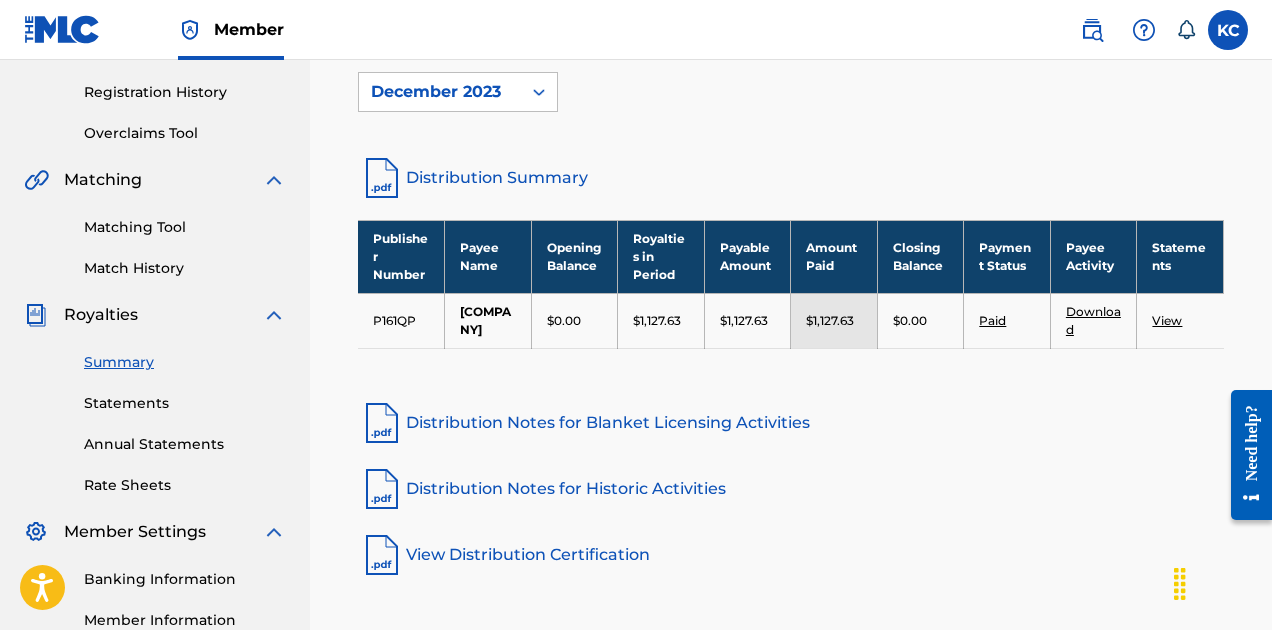 click on "Distribution Summary" at bounding box center [791, 178] 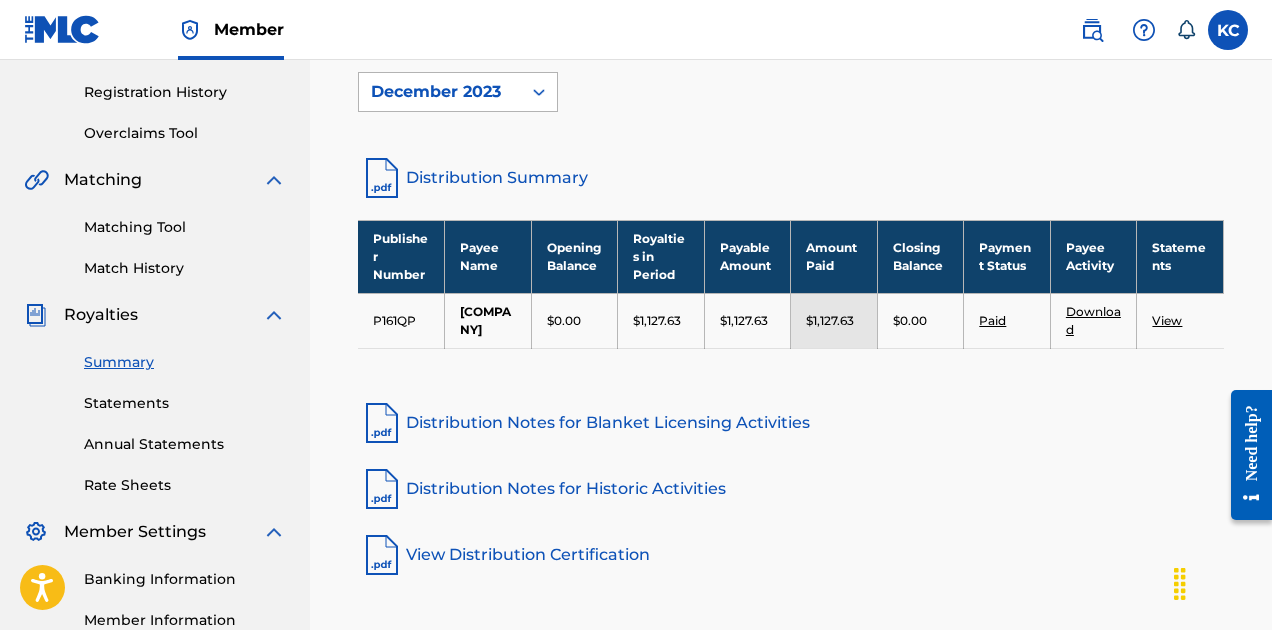 click on "December 2023" at bounding box center (440, 92) 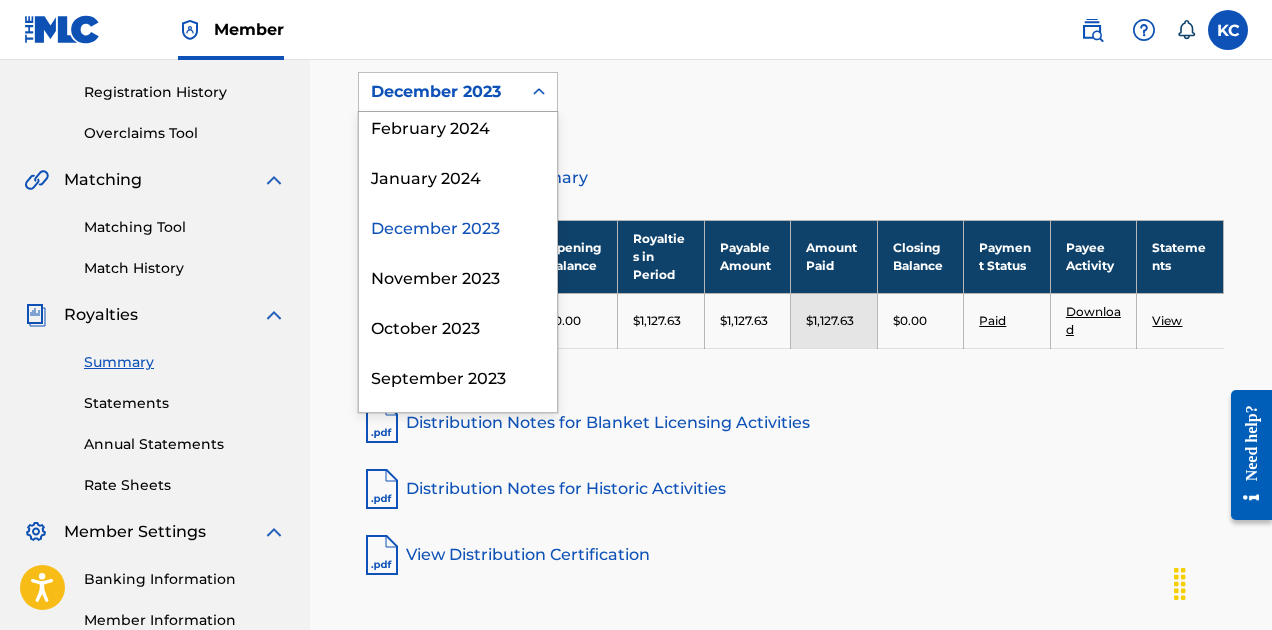 scroll, scrollTop: 862, scrollLeft: 0, axis: vertical 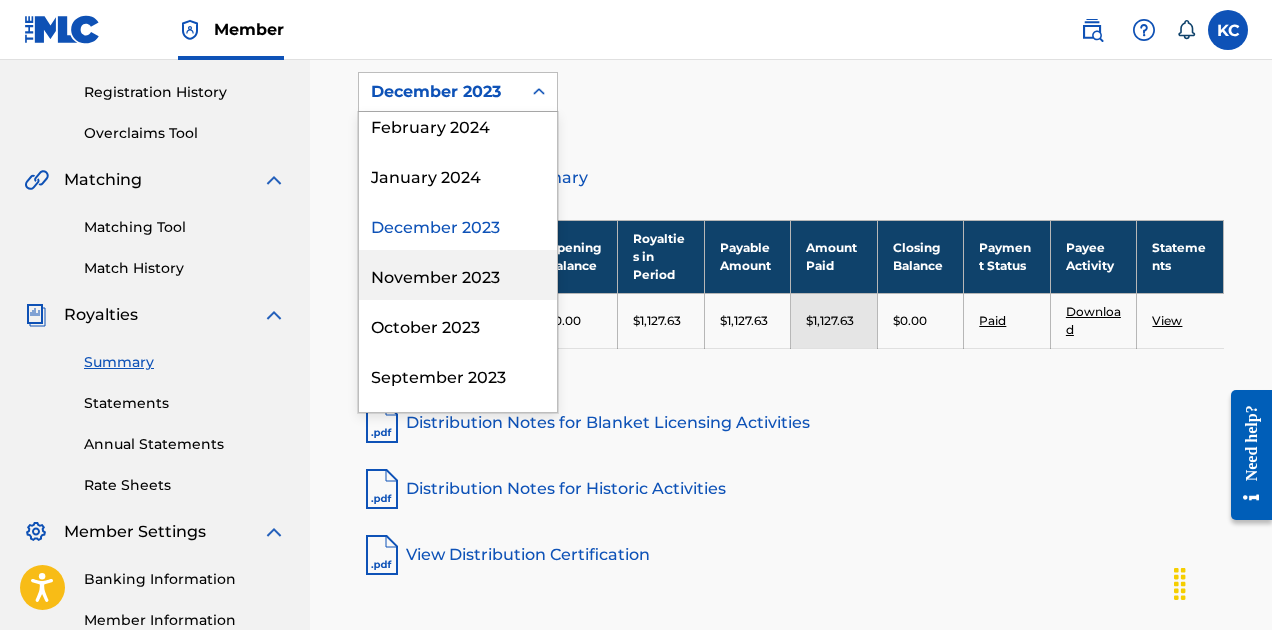 click on "November 2023" at bounding box center [458, 275] 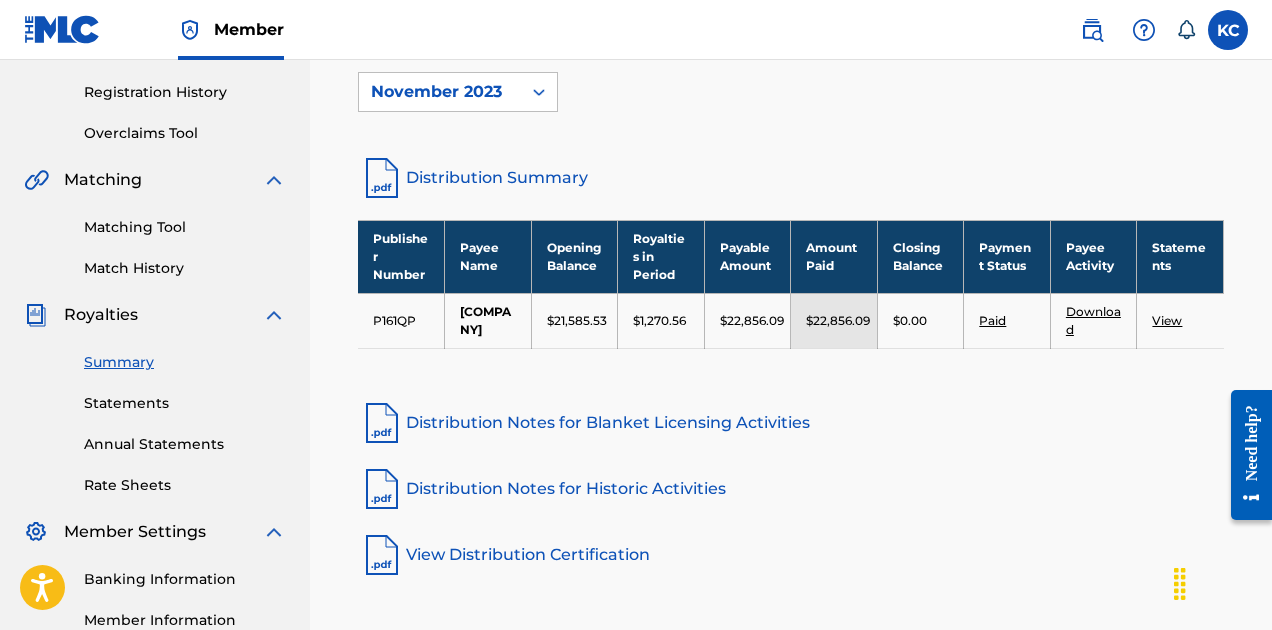click on "Distribution Summary" at bounding box center (791, 178) 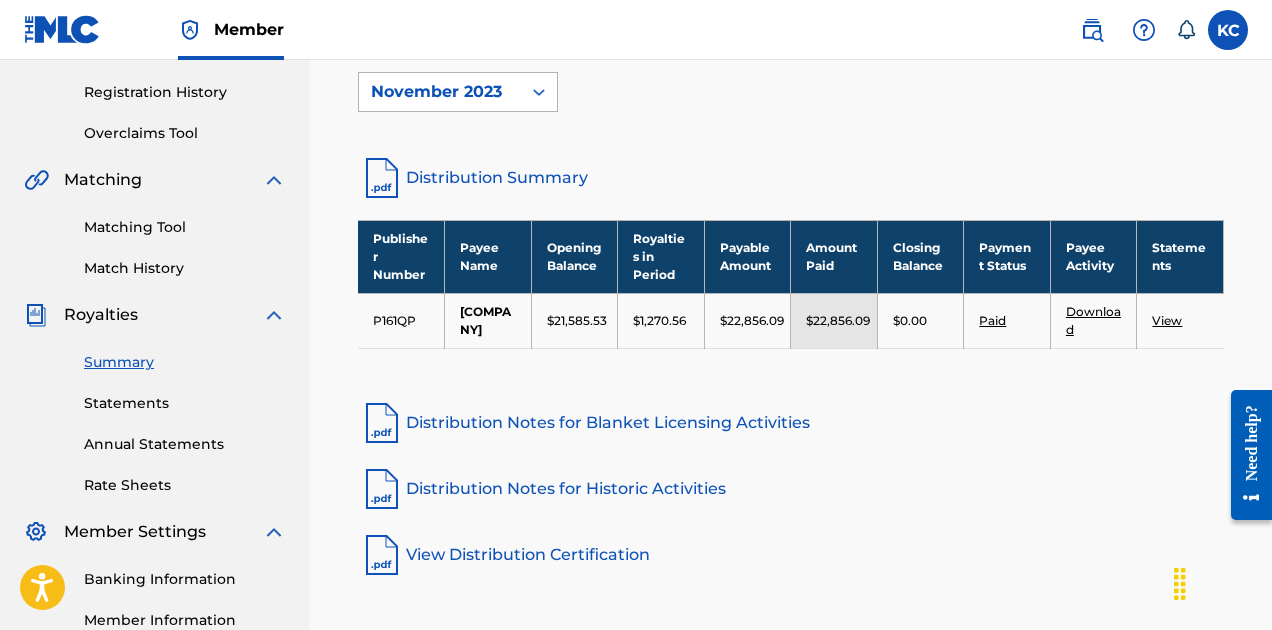 click on "November 2023" at bounding box center (440, 92) 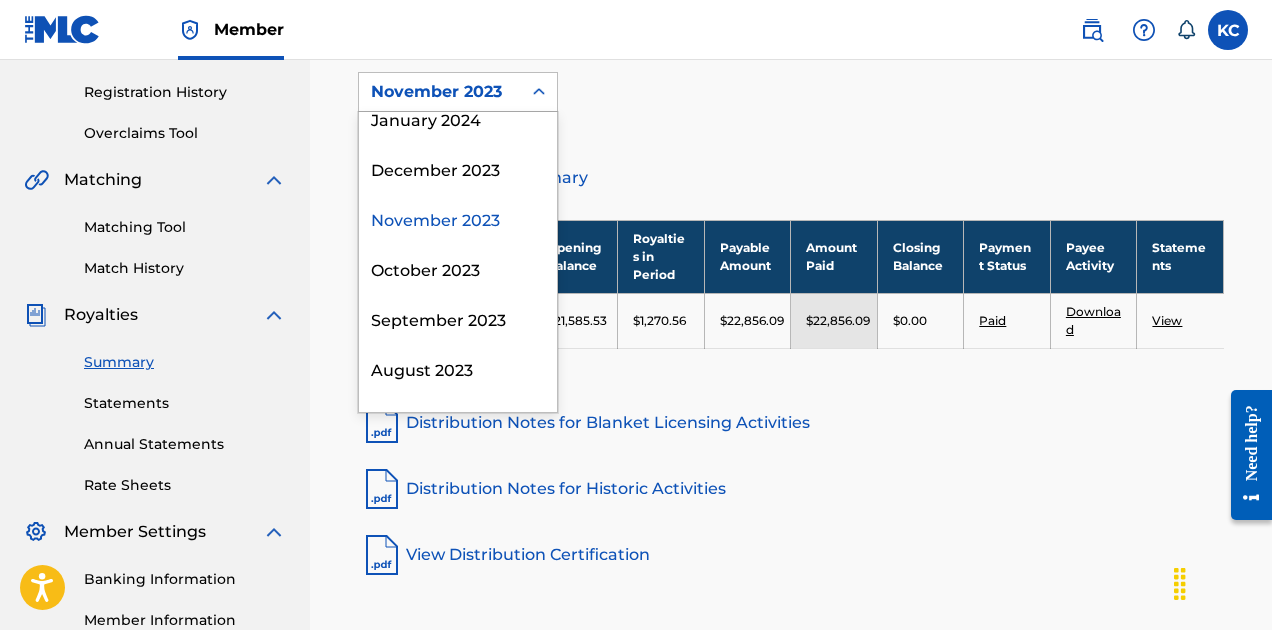 scroll, scrollTop: 939, scrollLeft: 0, axis: vertical 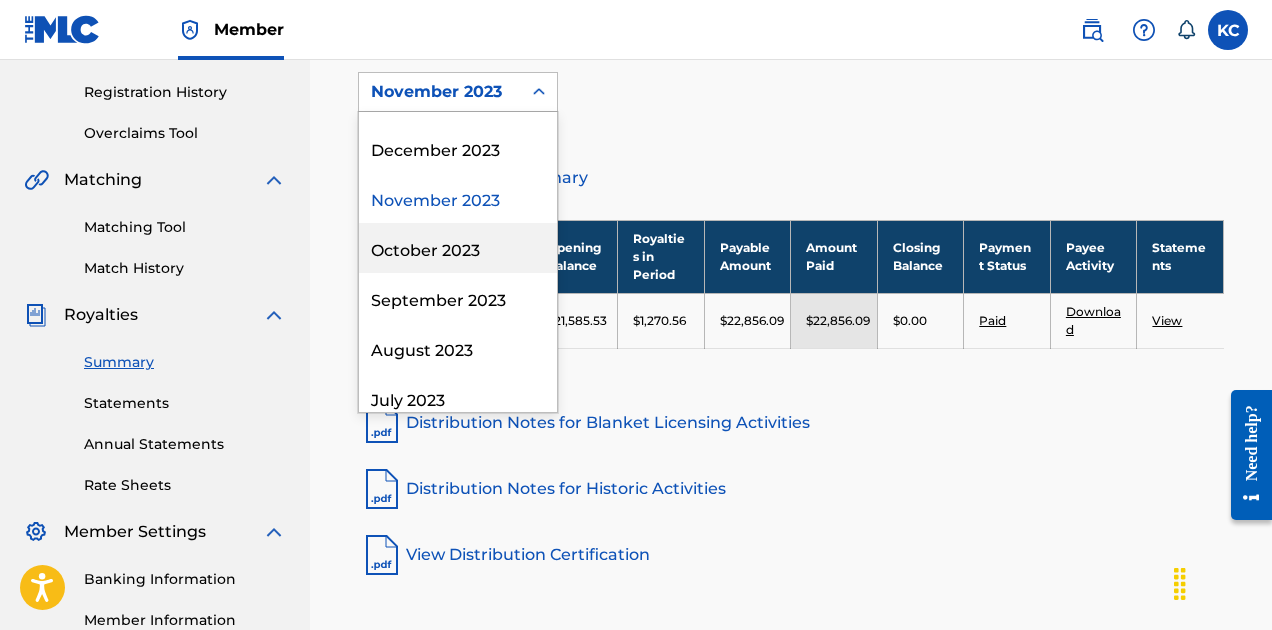 click on "October 2023" at bounding box center [458, 248] 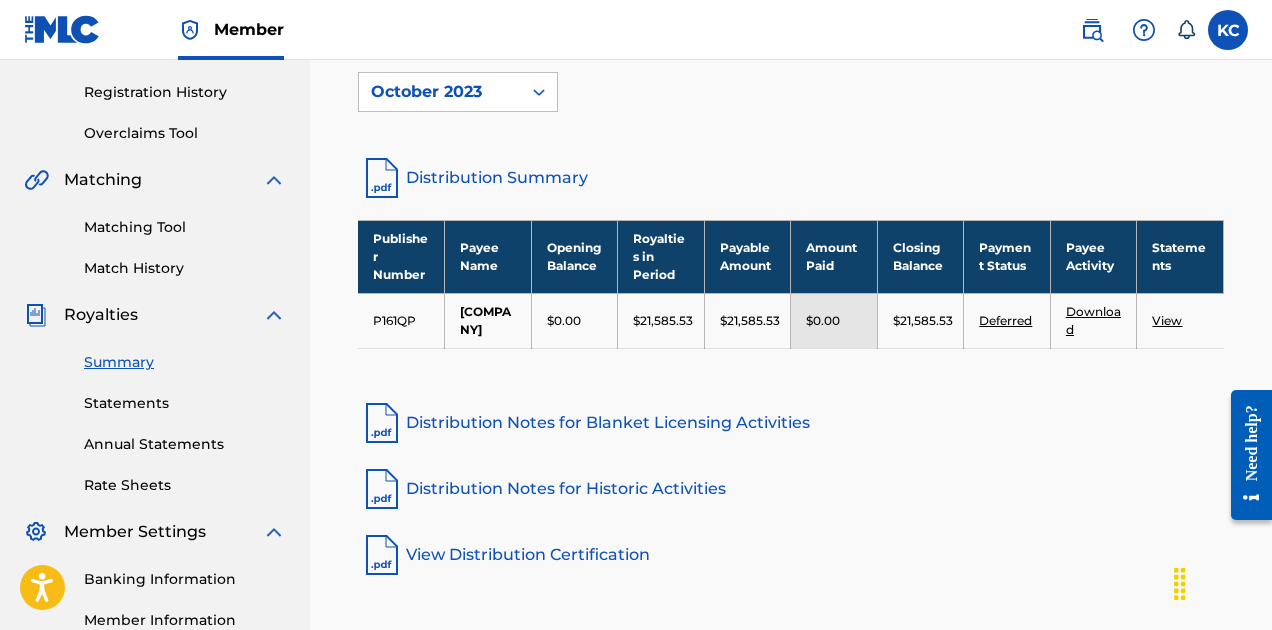 click on "Distribution Summary" at bounding box center [791, 178] 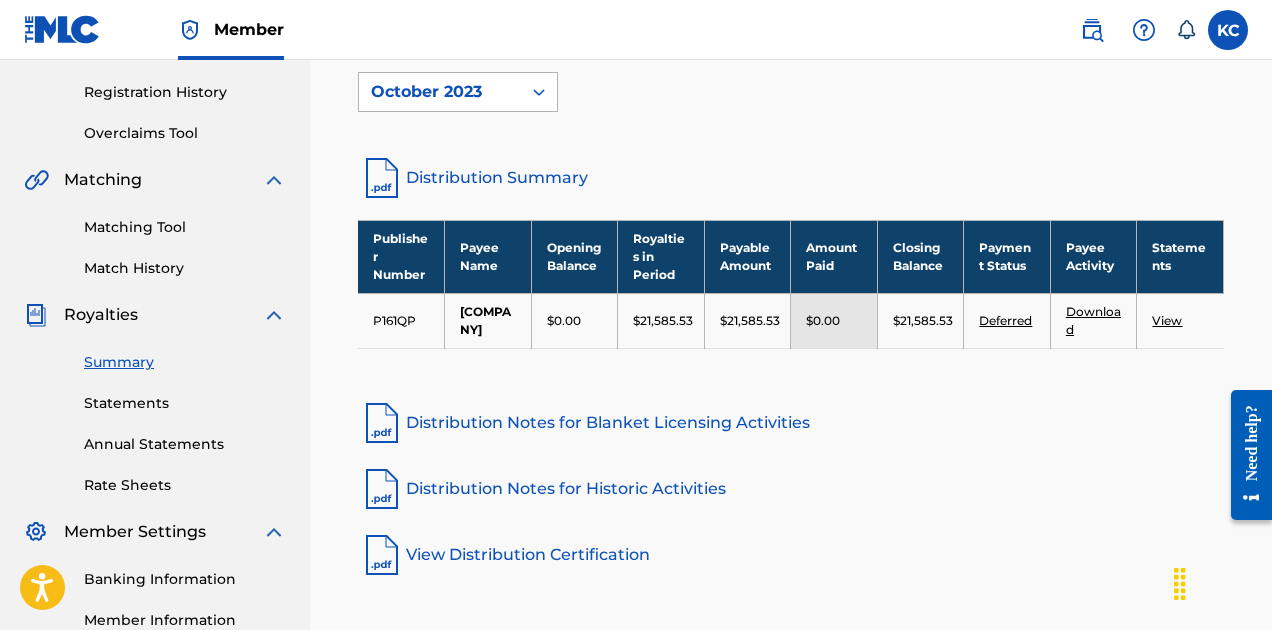 click on "October 2023" at bounding box center (440, 92) 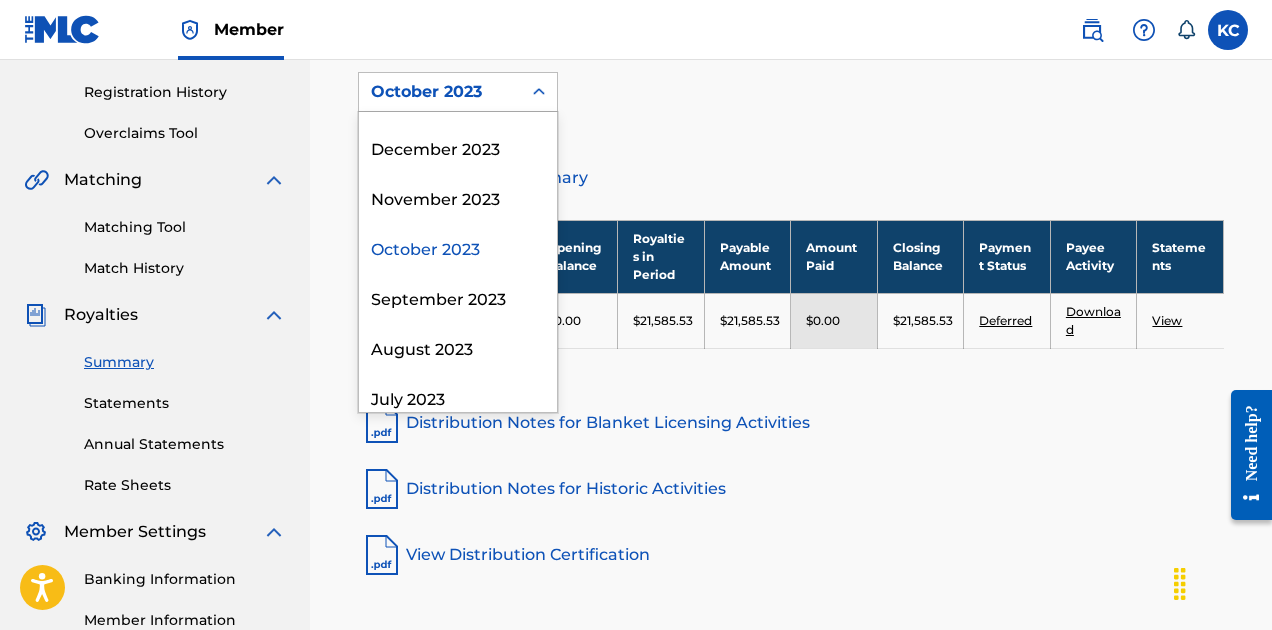 scroll, scrollTop: 961, scrollLeft: 0, axis: vertical 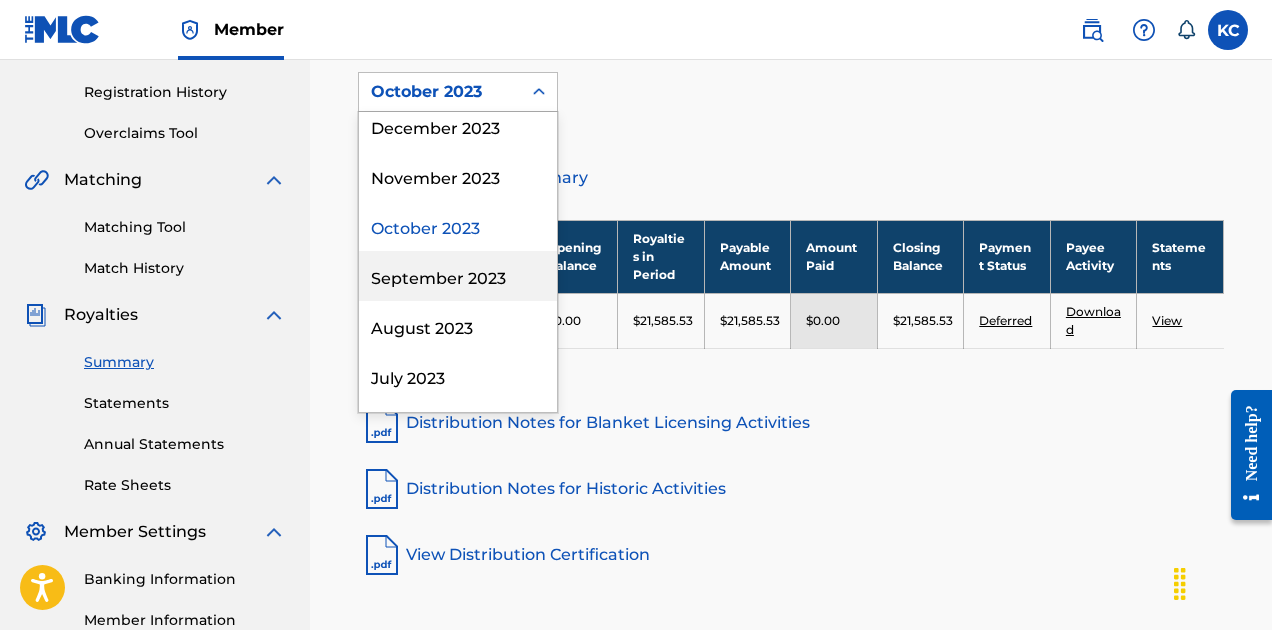 click on "September 2023" at bounding box center (458, 276) 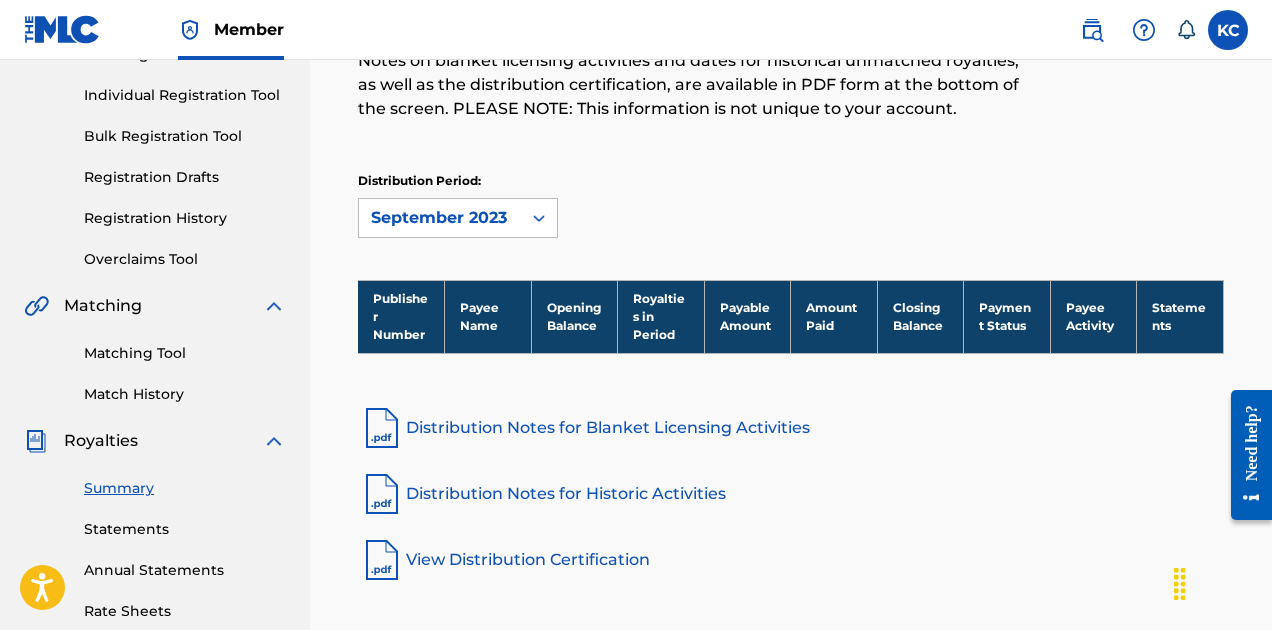 scroll, scrollTop: 233, scrollLeft: 0, axis: vertical 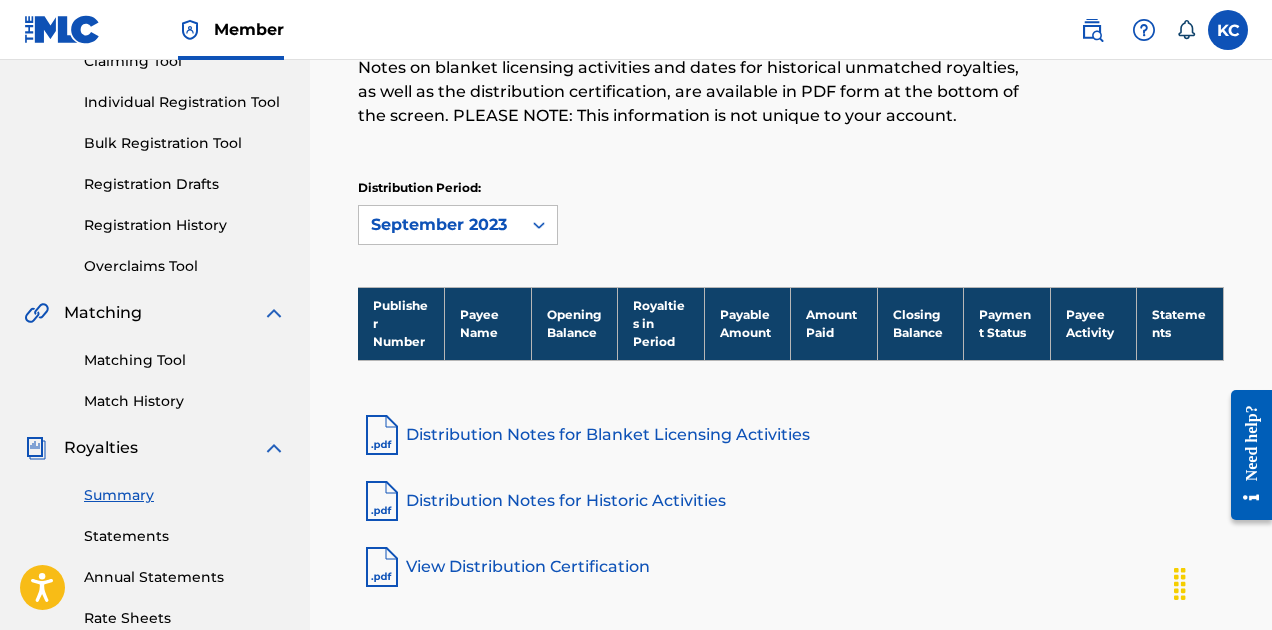 click on "September 2023" at bounding box center [440, 225] 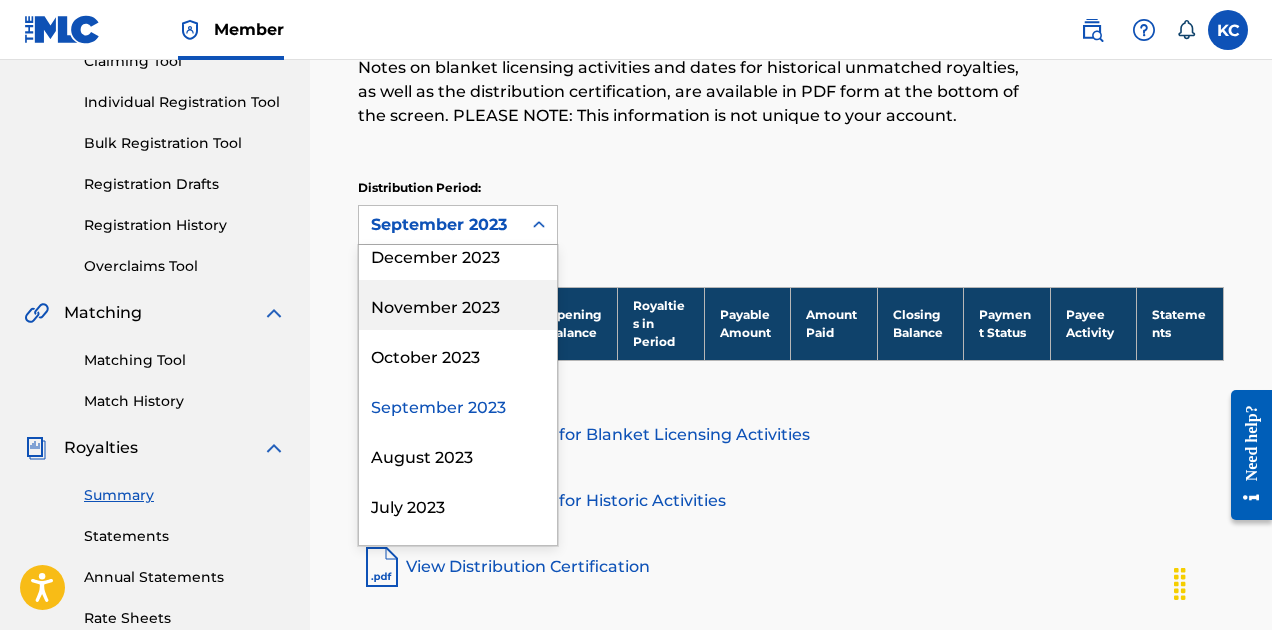 scroll, scrollTop: 990, scrollLeft: 0, axis: vertical 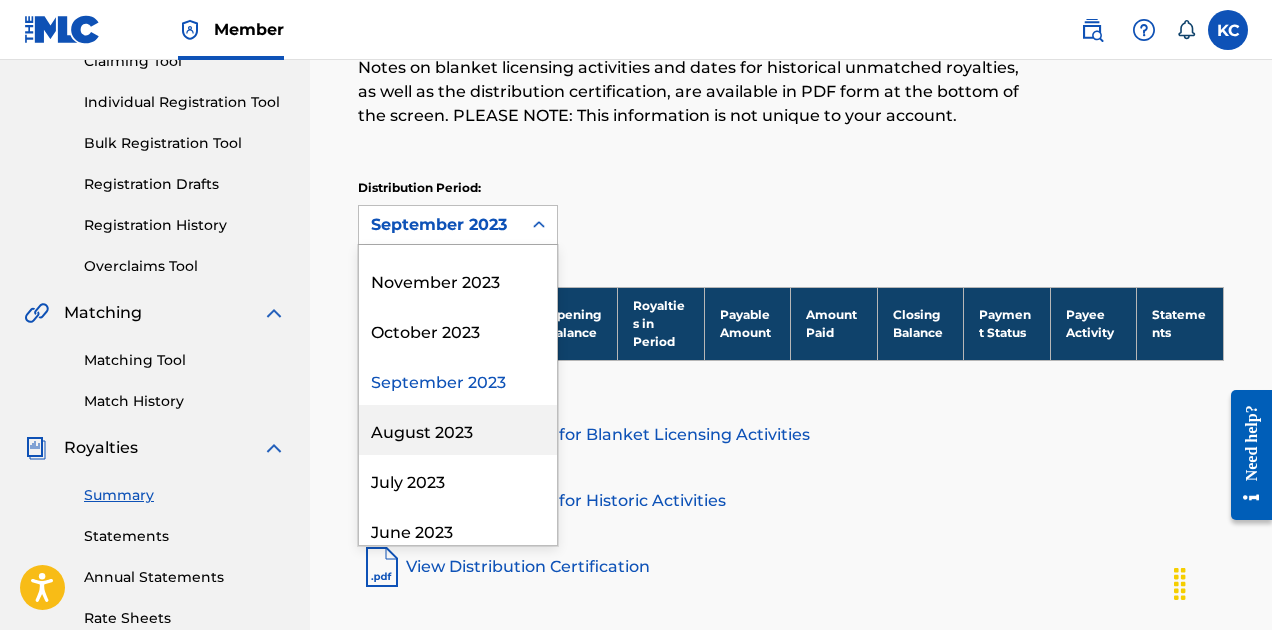 click on "August 2023" at bounding box center [458, 430] 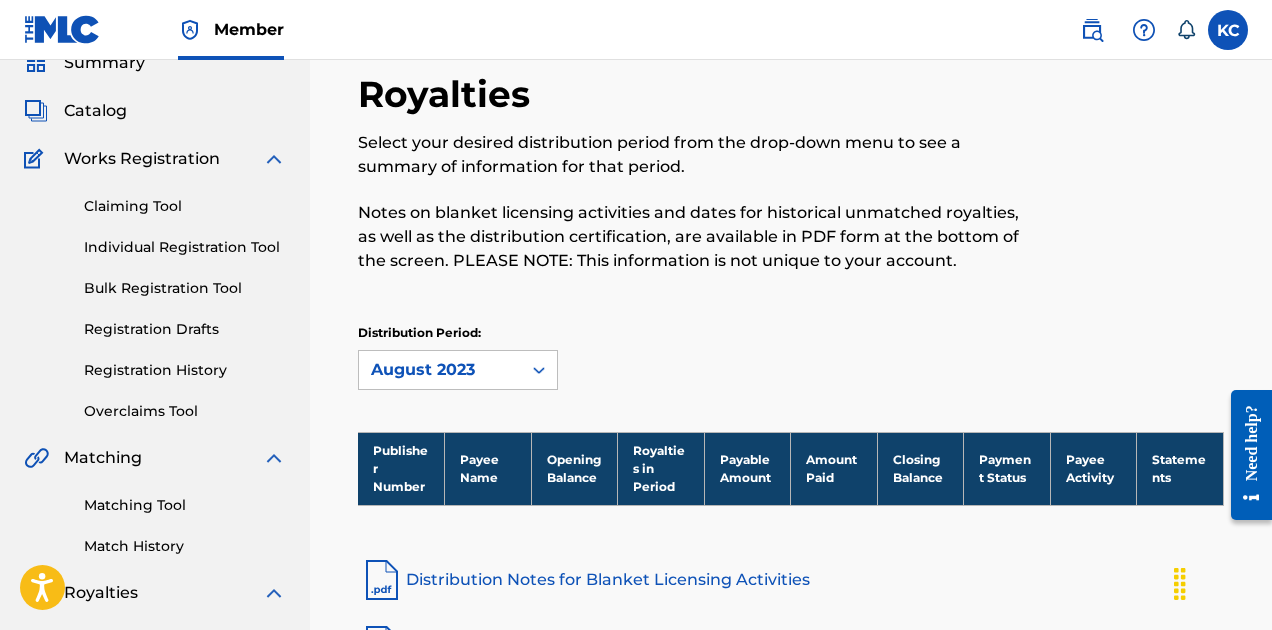 scroll, scrollTop: 89, scrollLeft: 0, axis: vertical 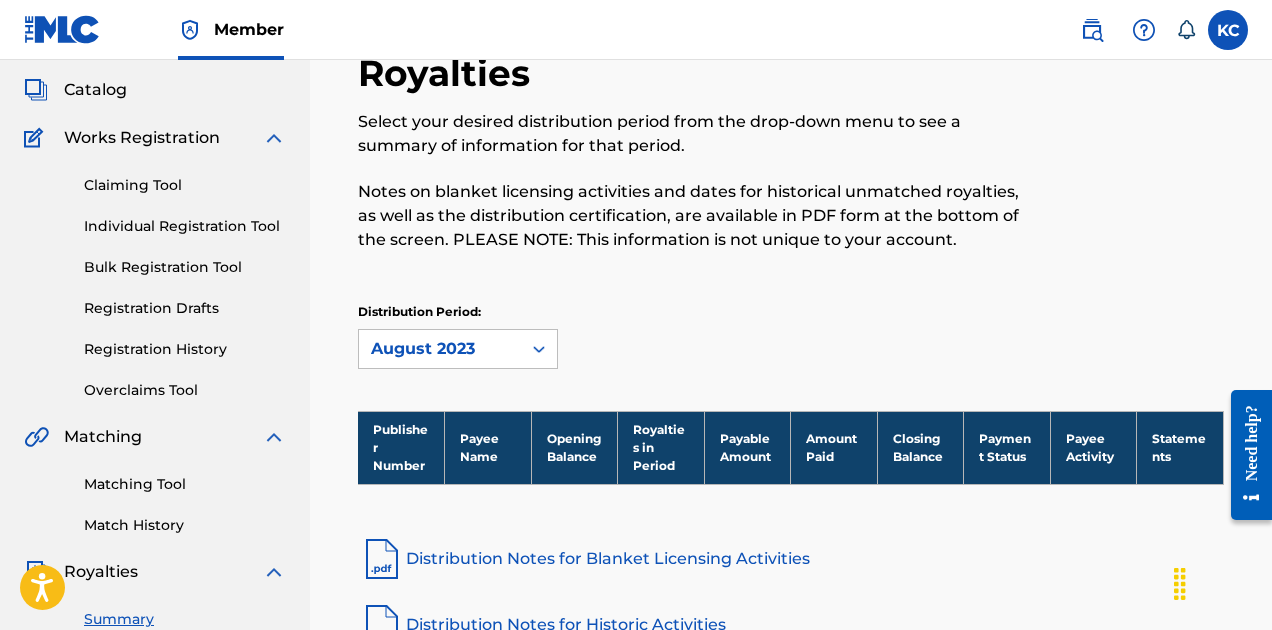click on "option August [YEAR], selected. August [YEAR]" at bounding box center [458, 349] 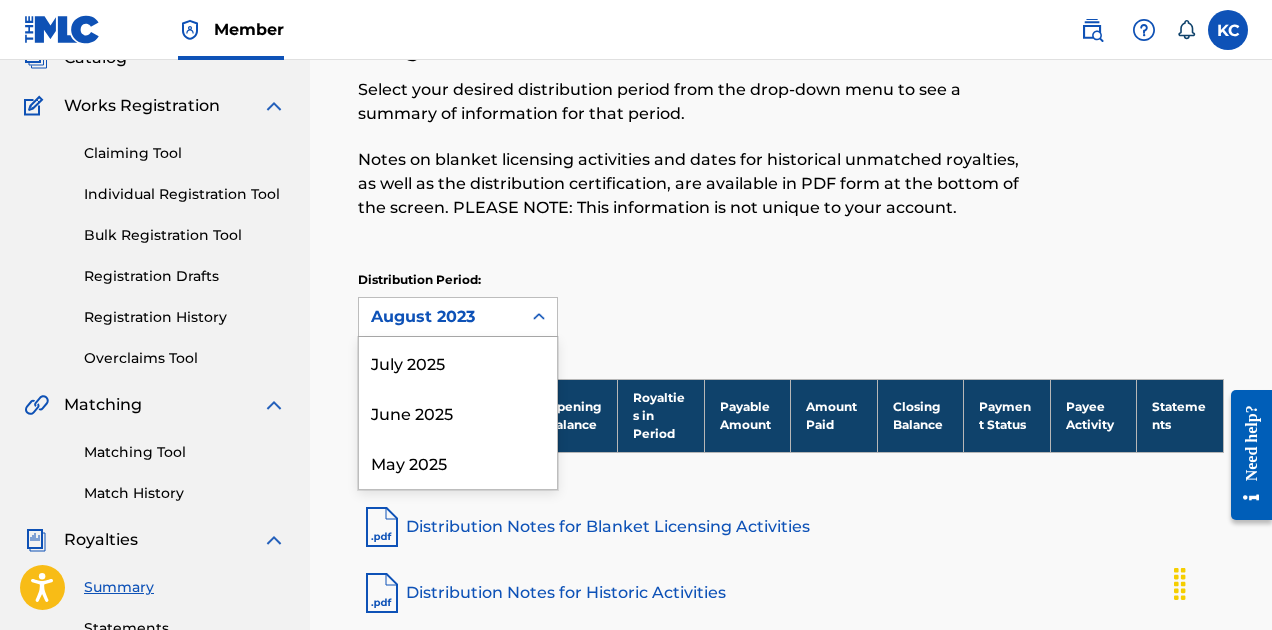 scroll, scrollTop: 149, scrollLeft: 0, axis: vertical 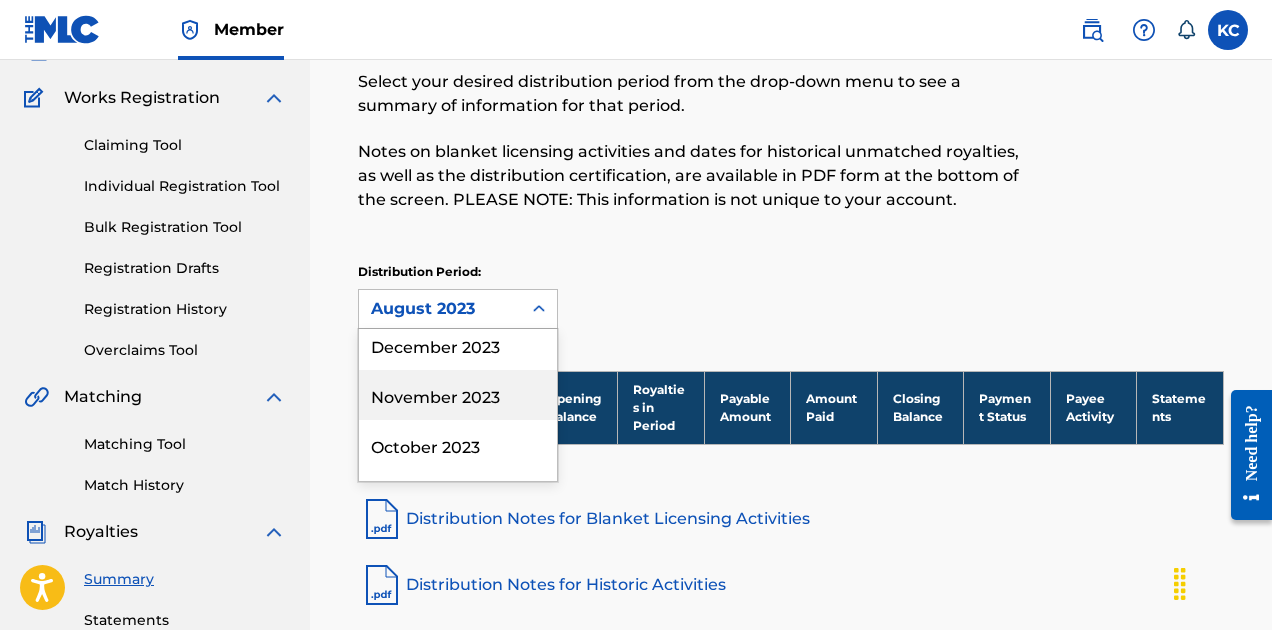 click on "November 2023" at bounding box center [458, 395] 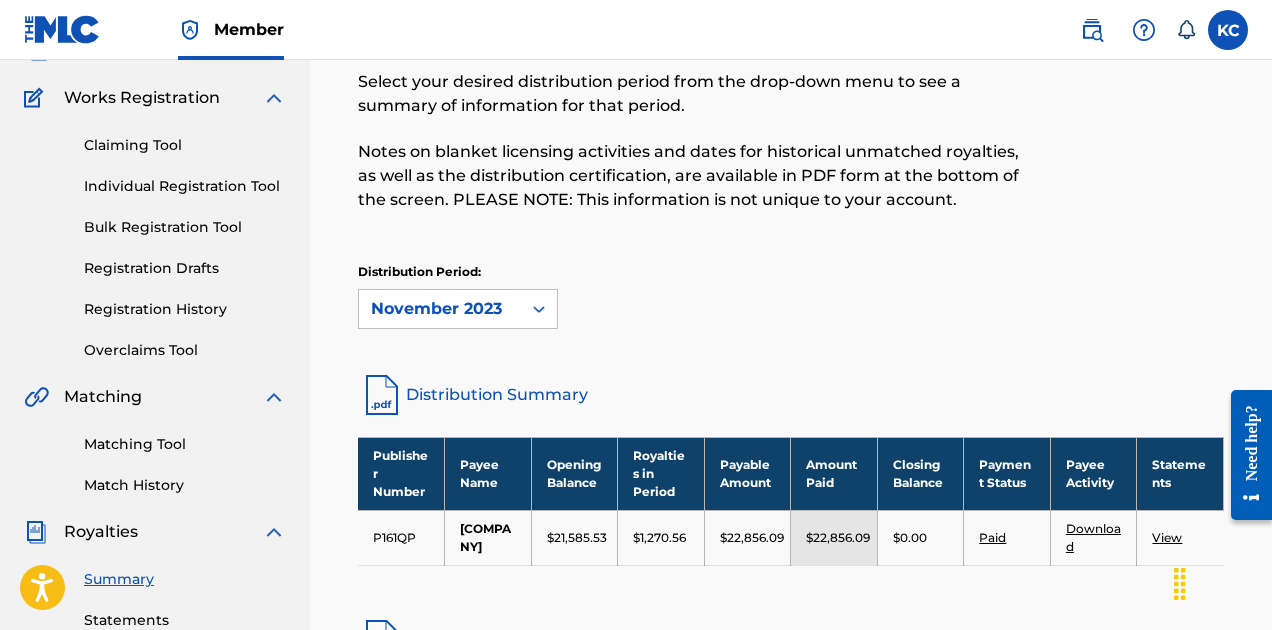 click on "Royalties Select your desired distribution period from the drop-down menu to see a summary of information for that period. Notes on blanket licensing activities and dates for historical unmatched royalties, as well as the distribution certification, are available in PDF form at the bottom of the screen. PLEASE NOTE: This information is not unique to your account. Distribution Period: option November [YEAR], selected. November [YEAR]" at bounding box center [791, 179] 